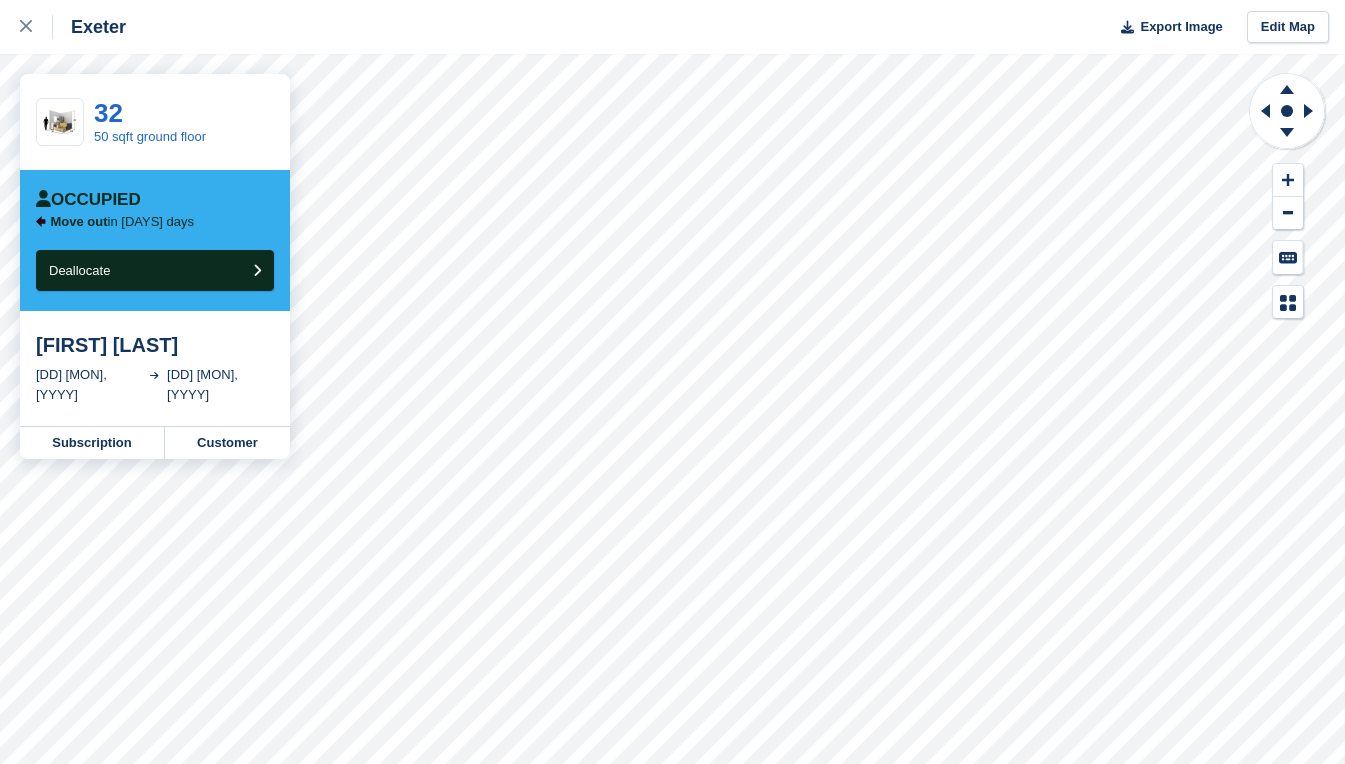 scroll, scrollTop: 0, scrollLeft: 0, axis: both 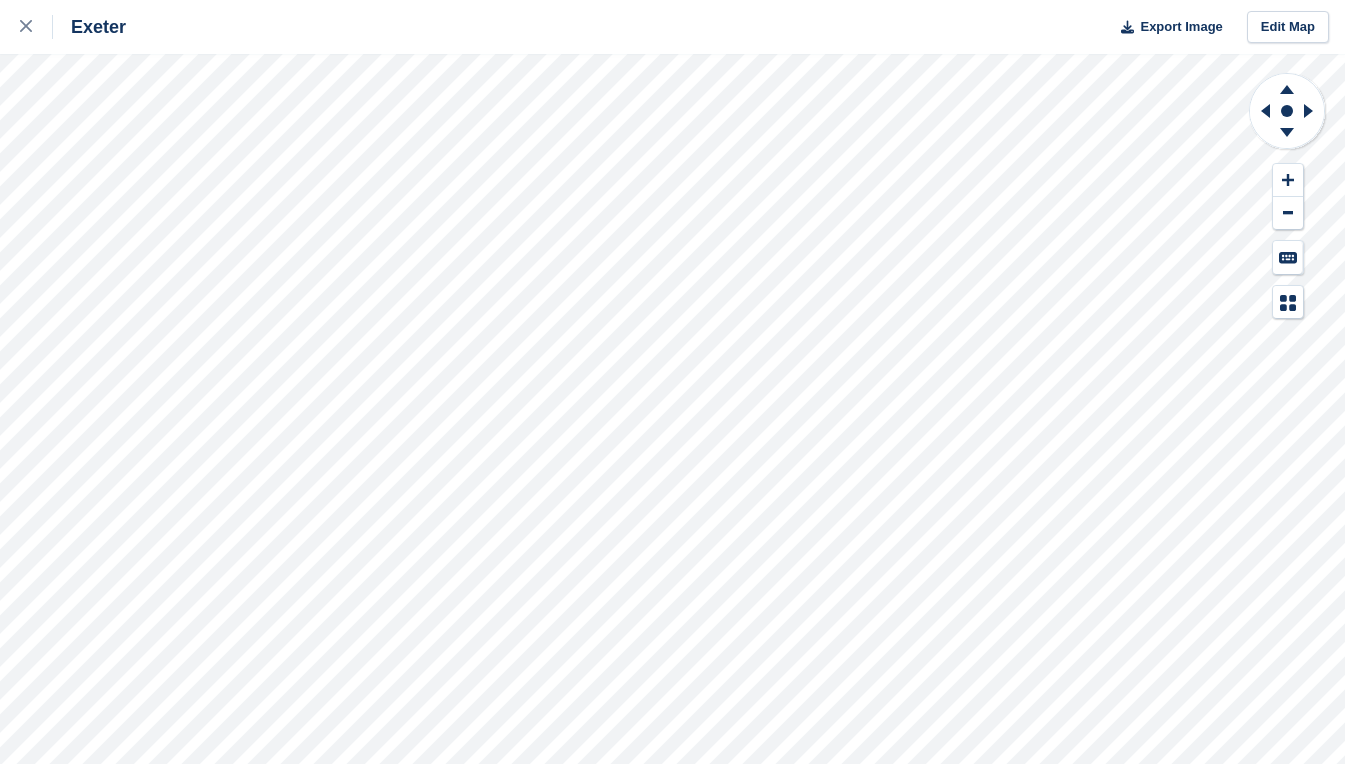 click on "Exeter Export Image Edit Map" at bounding box center (672, 382) 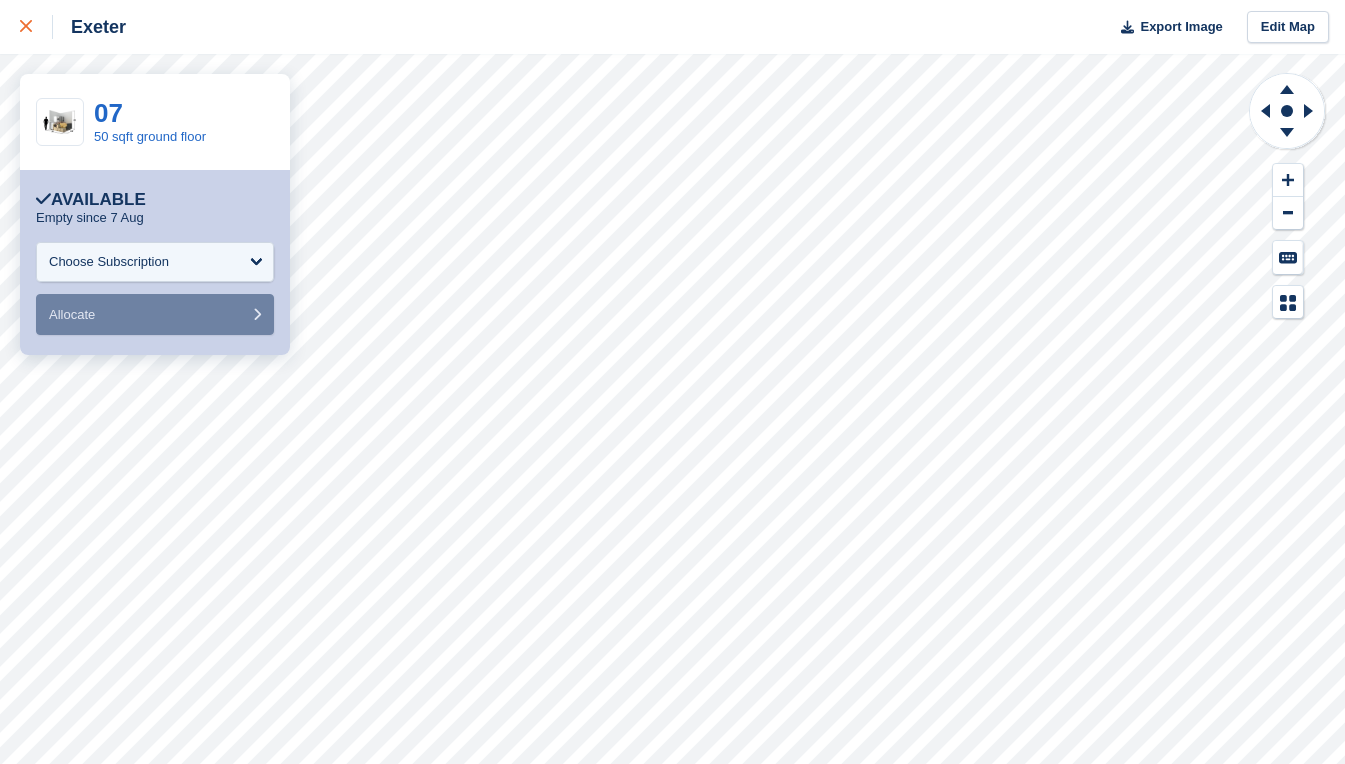 click 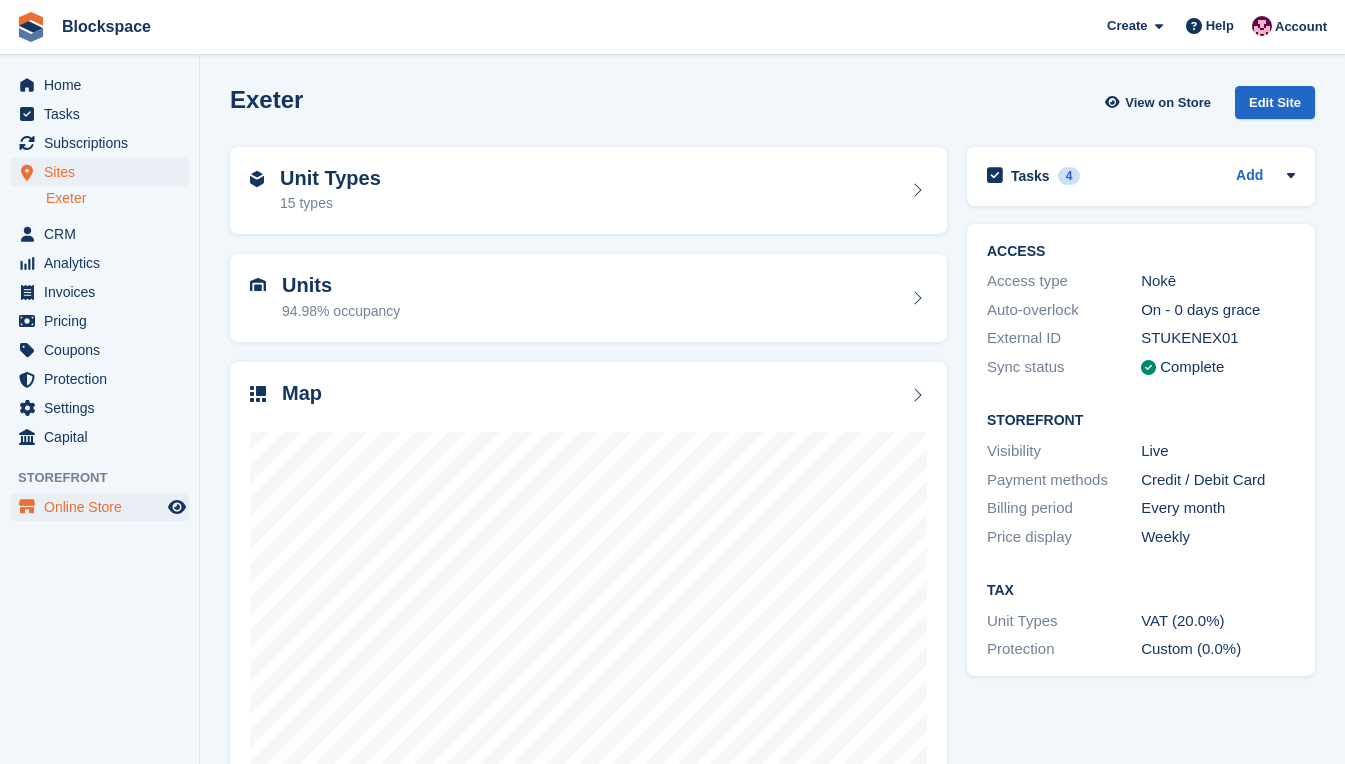 scroll, scrollTop: 0, scrollLeft: 0, axis: both 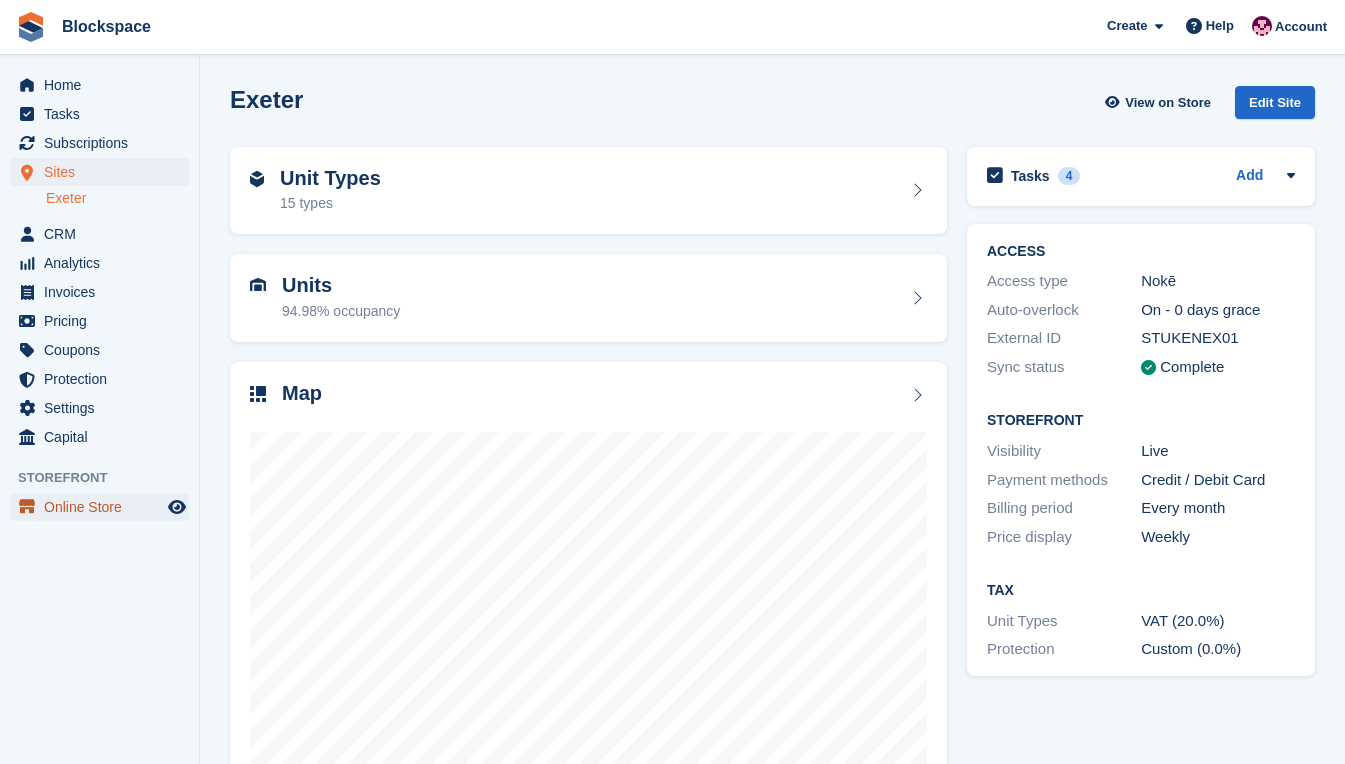 click on "Online Store" at bounding box center (104, 507) 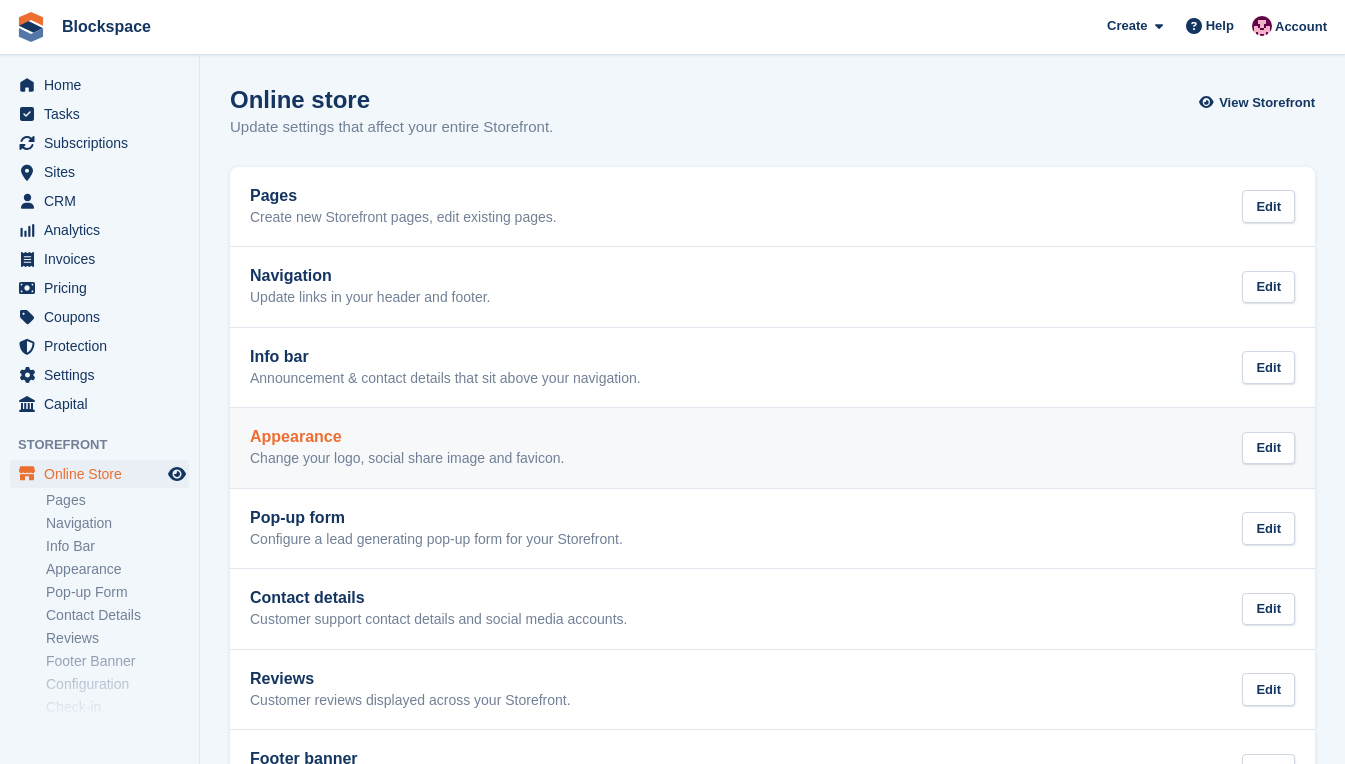 scroll, scrollTop: 0, scrollLeft: 0, axis: both 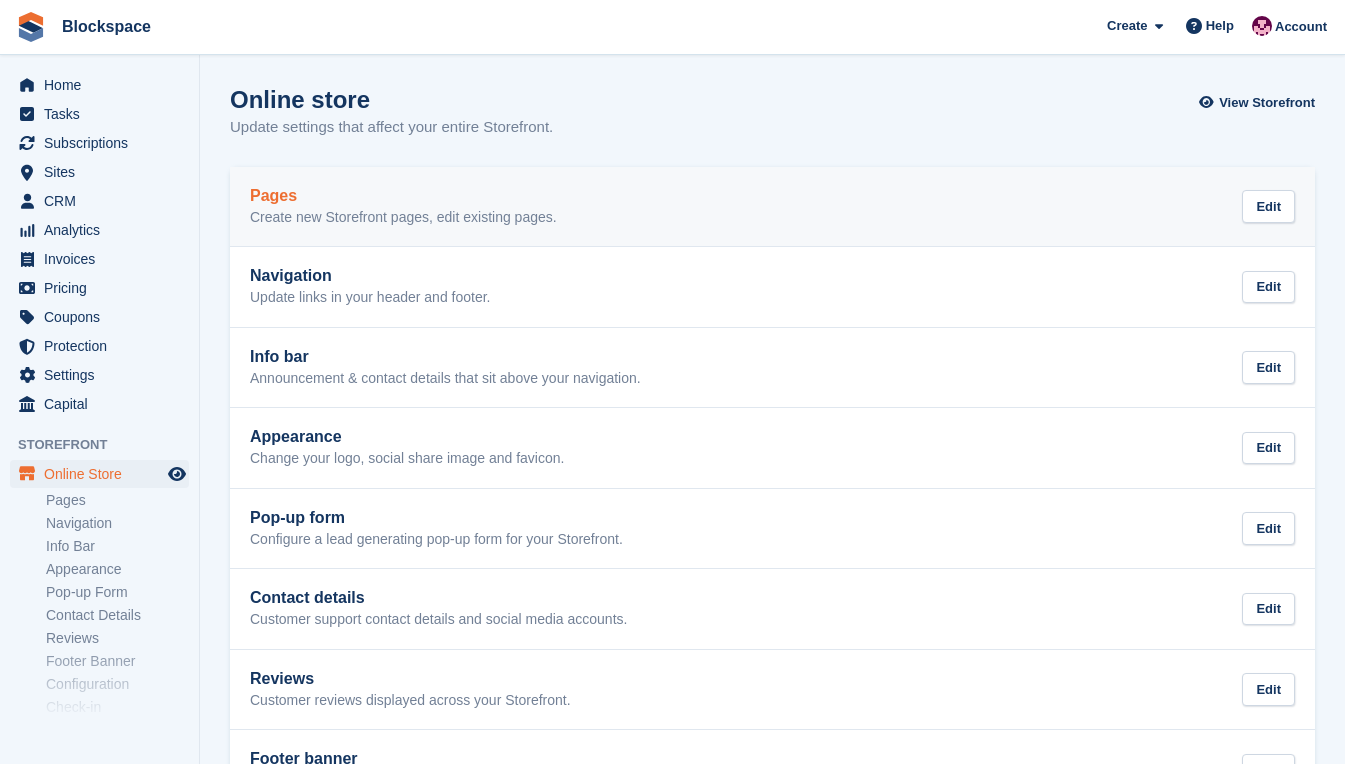 click on "Create new Storefront pages, edit existing pages." at bounding box center [403, 218] 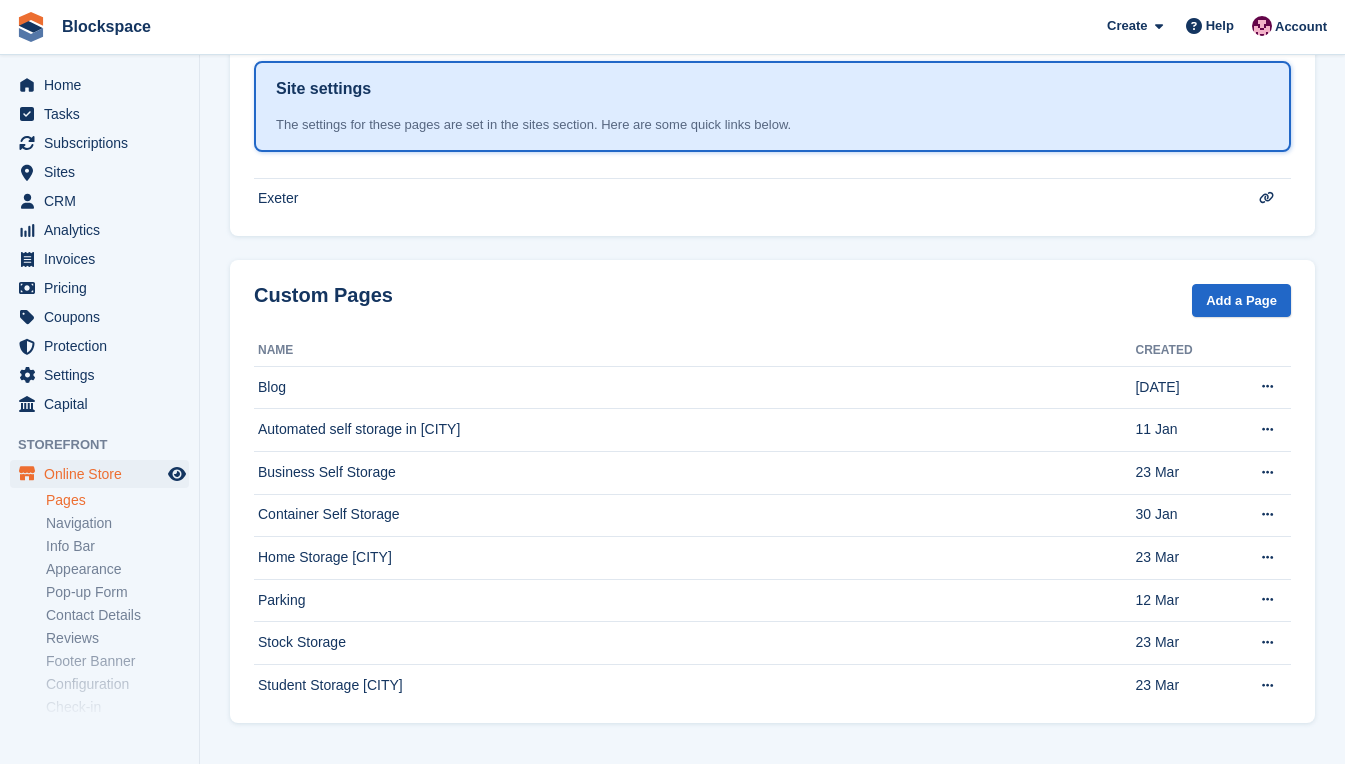 scroll, scrollTop: 496, scrollLeft: 0, axis: vertical 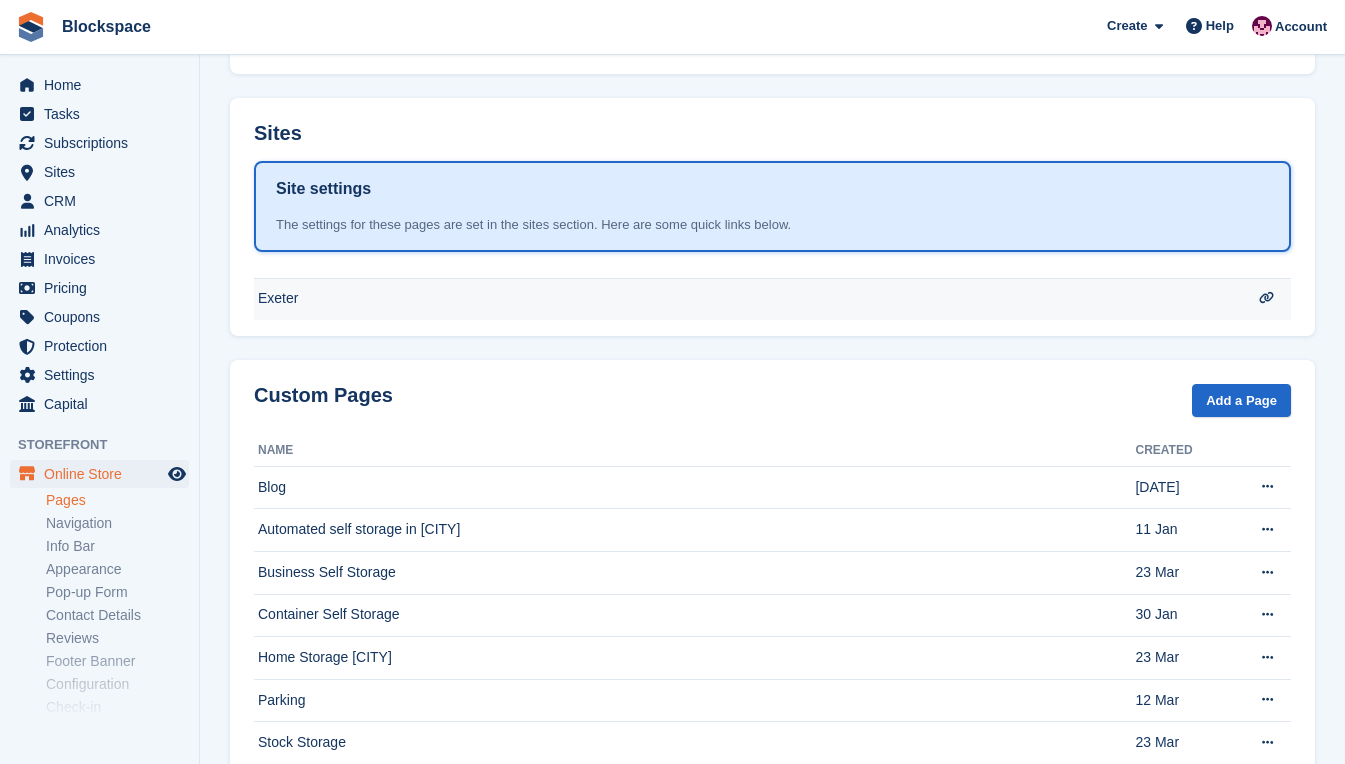 click on "Exeter" at bounding box center (746, -218) 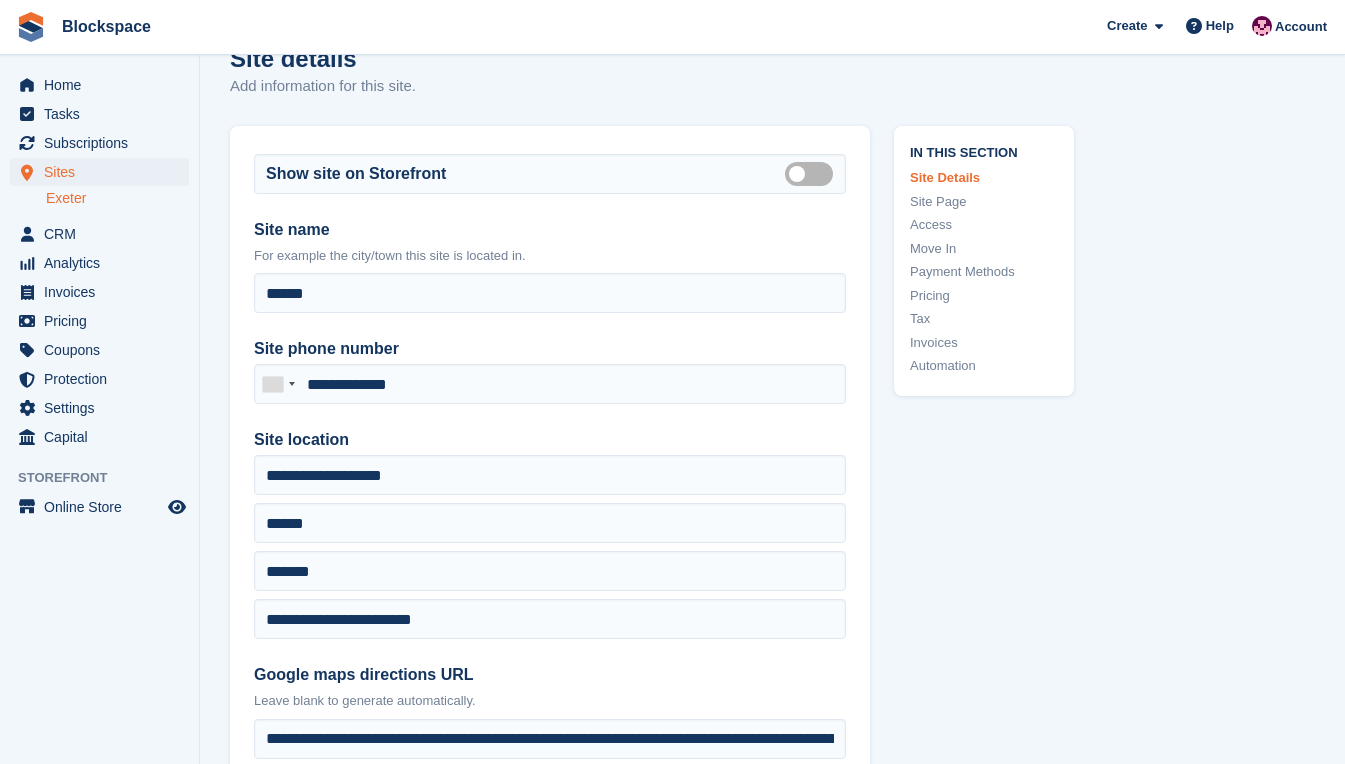 scroll, scrollTop: 0, scrollLeft: 0, axis: both 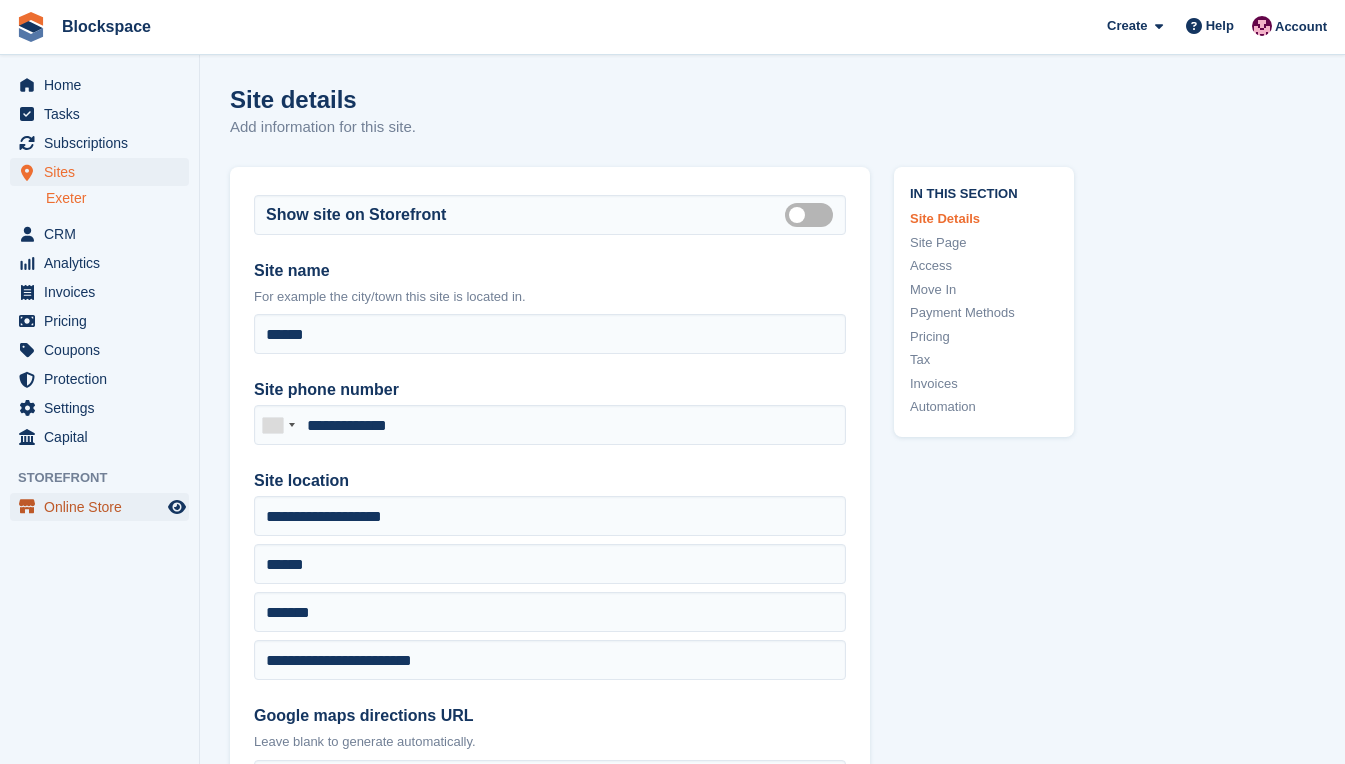 click on "Online Store" at bounding box center (104, 507) 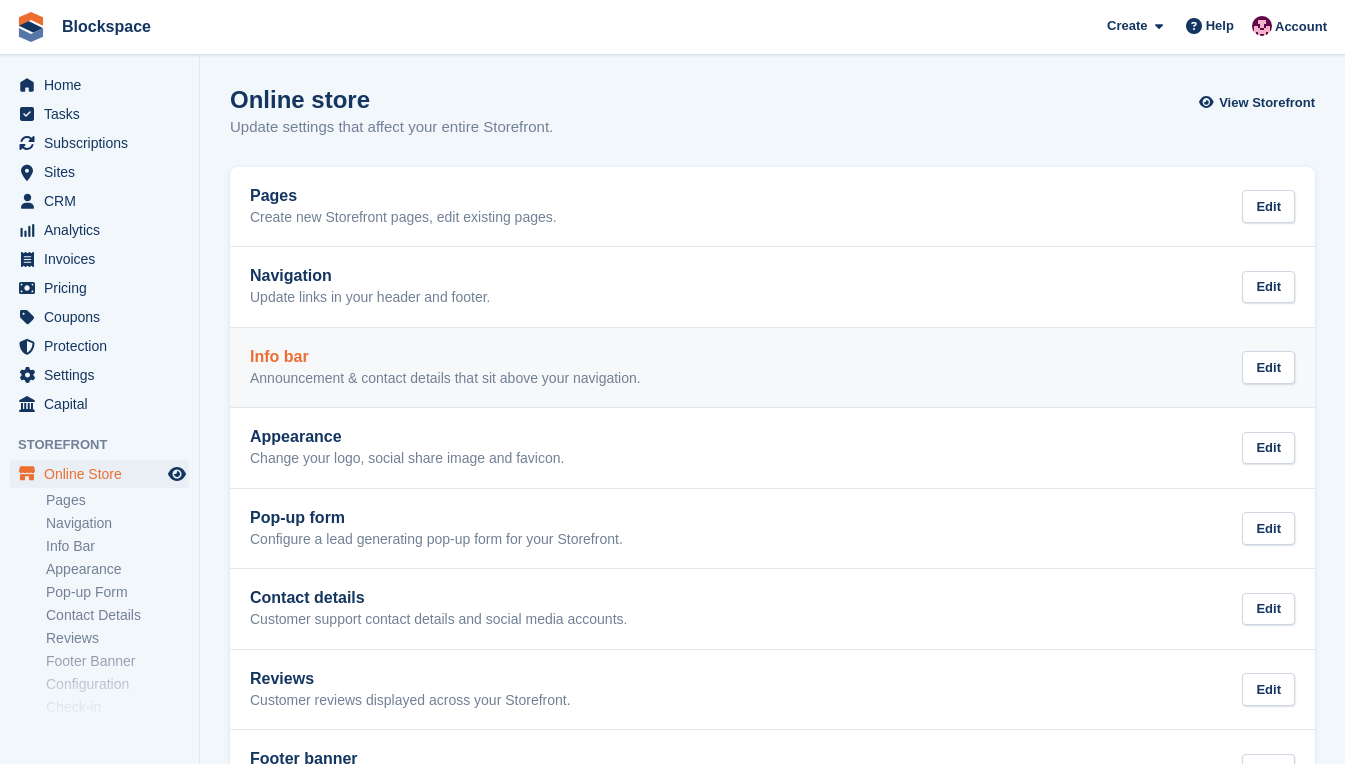click on "Info bar" at bounding box center [445, 357] 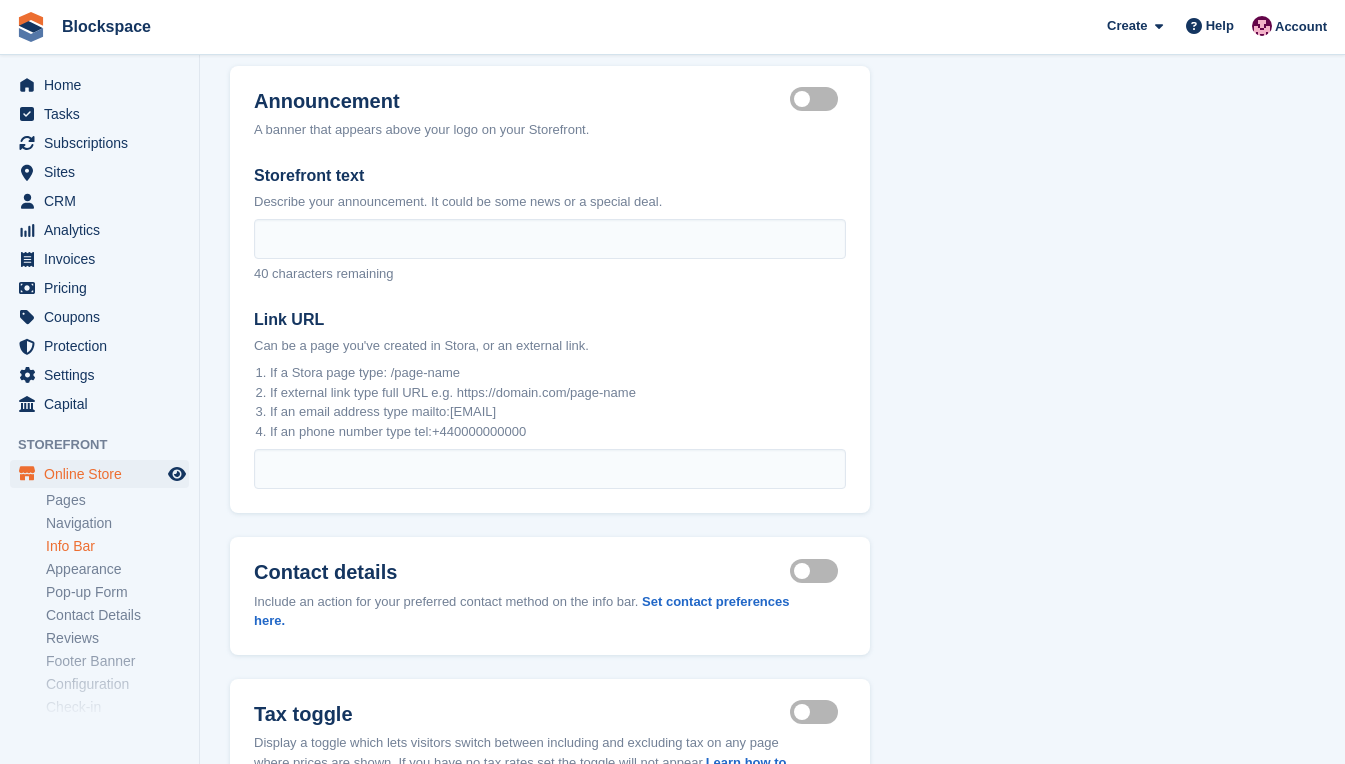scroll, scrollTop: 0, scrollLeft: 0, axis: both 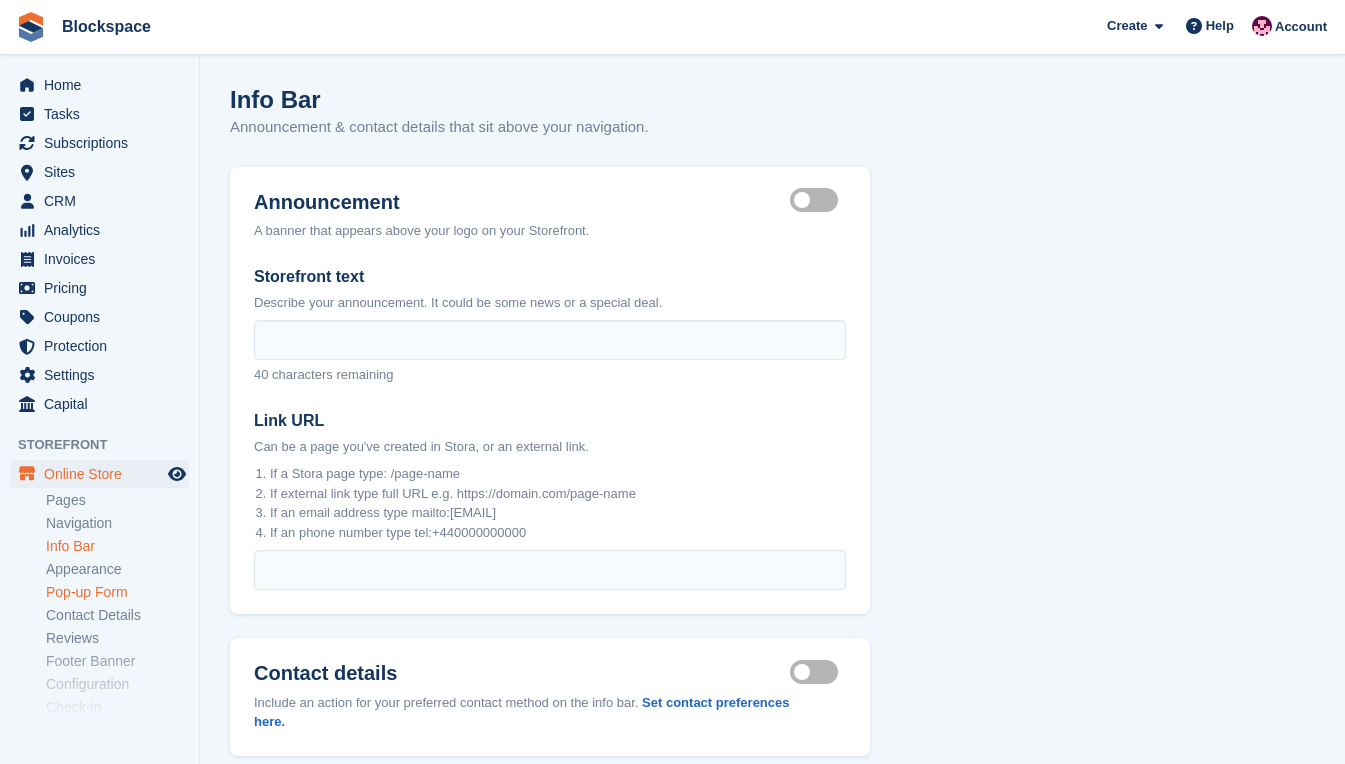 click on "Pop-up Form" at bounding box center [117, 592] 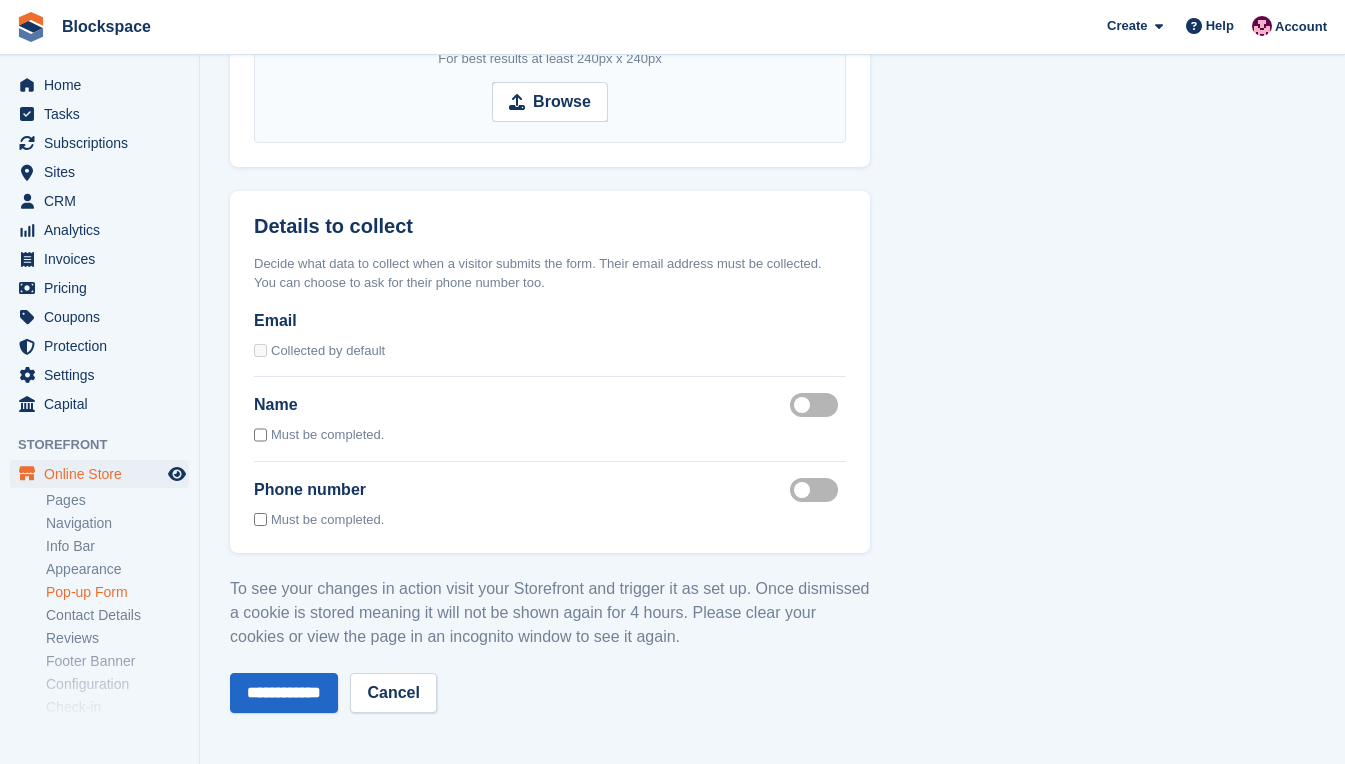scroll, scrollTop: 1822, scrollLeft: 0, axis: vertical 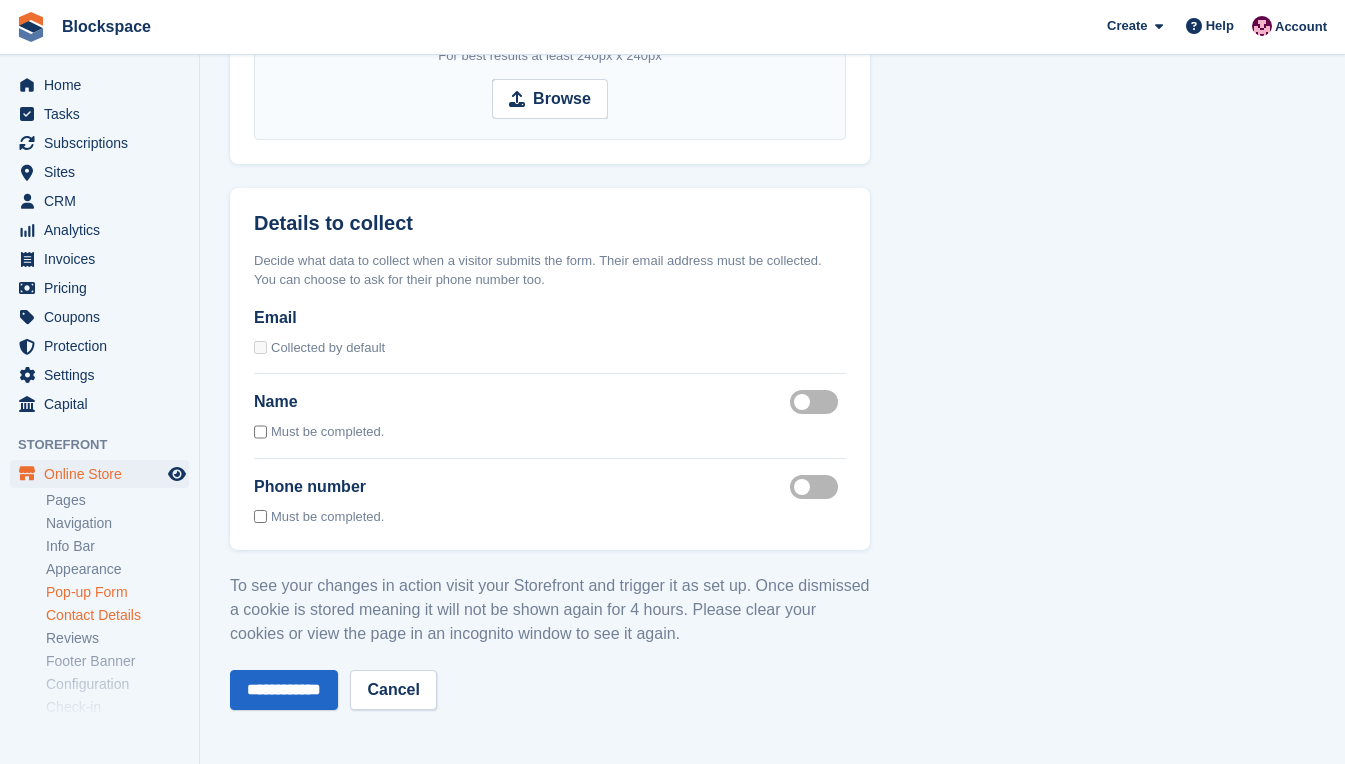 click on "Contact Details" at bounding box center [117, 615] 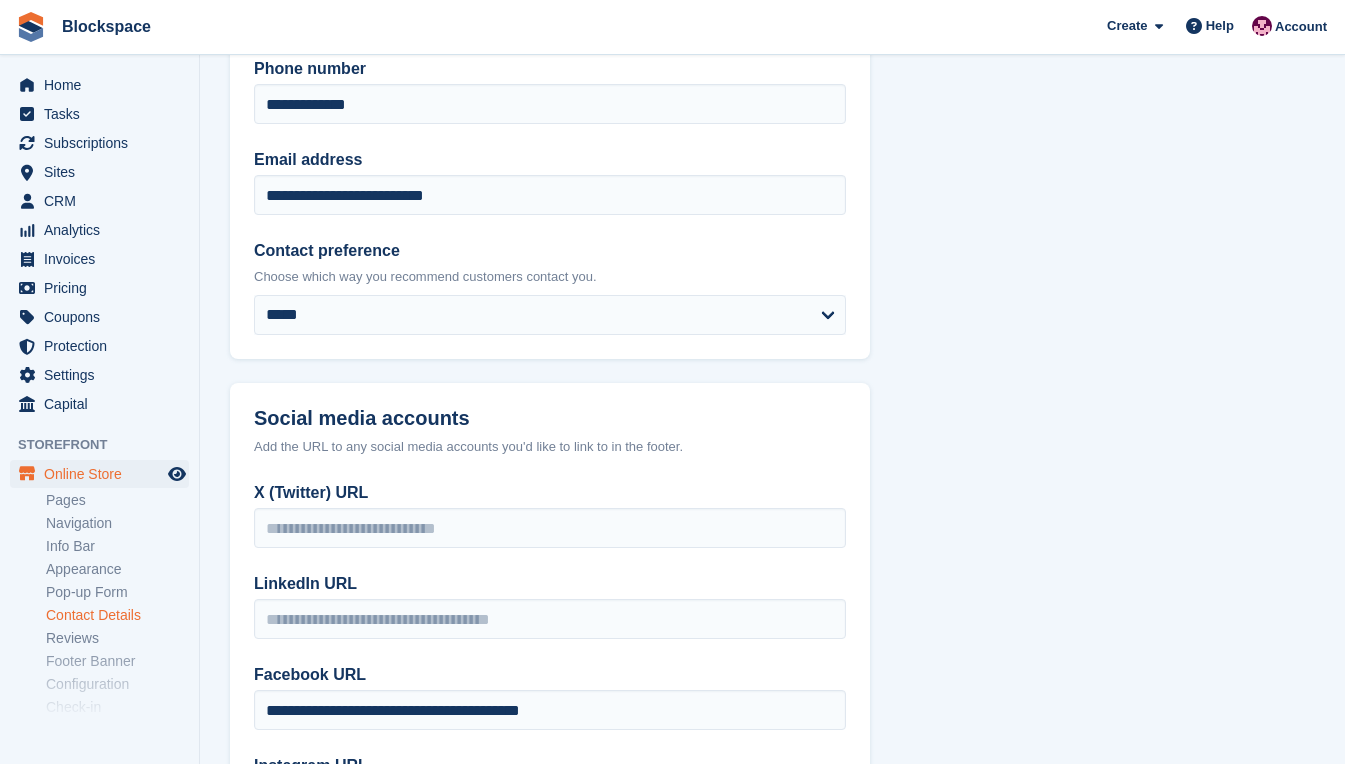 scroll, scrollTop: 381, scrollLeft: 0, axis: vertical 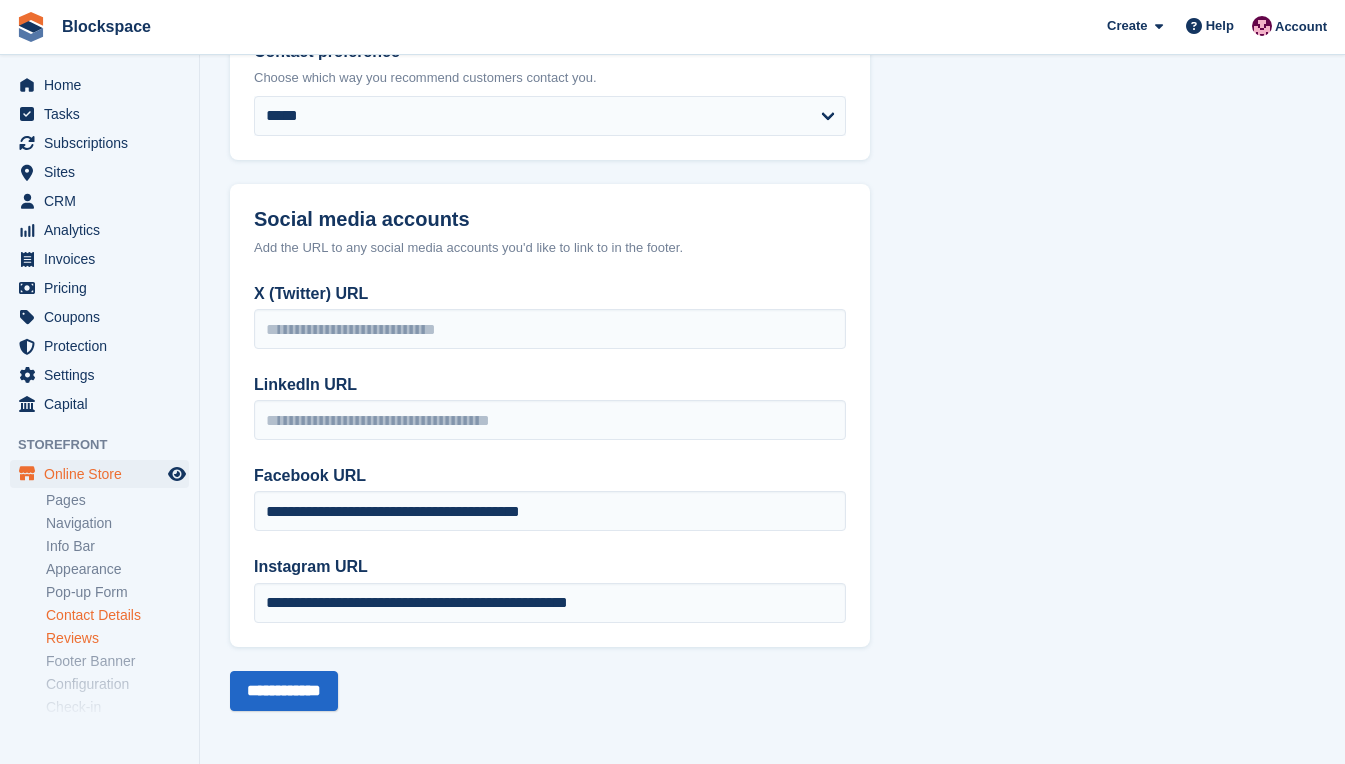 click on "Reviews" at bounding box center (117, 638) 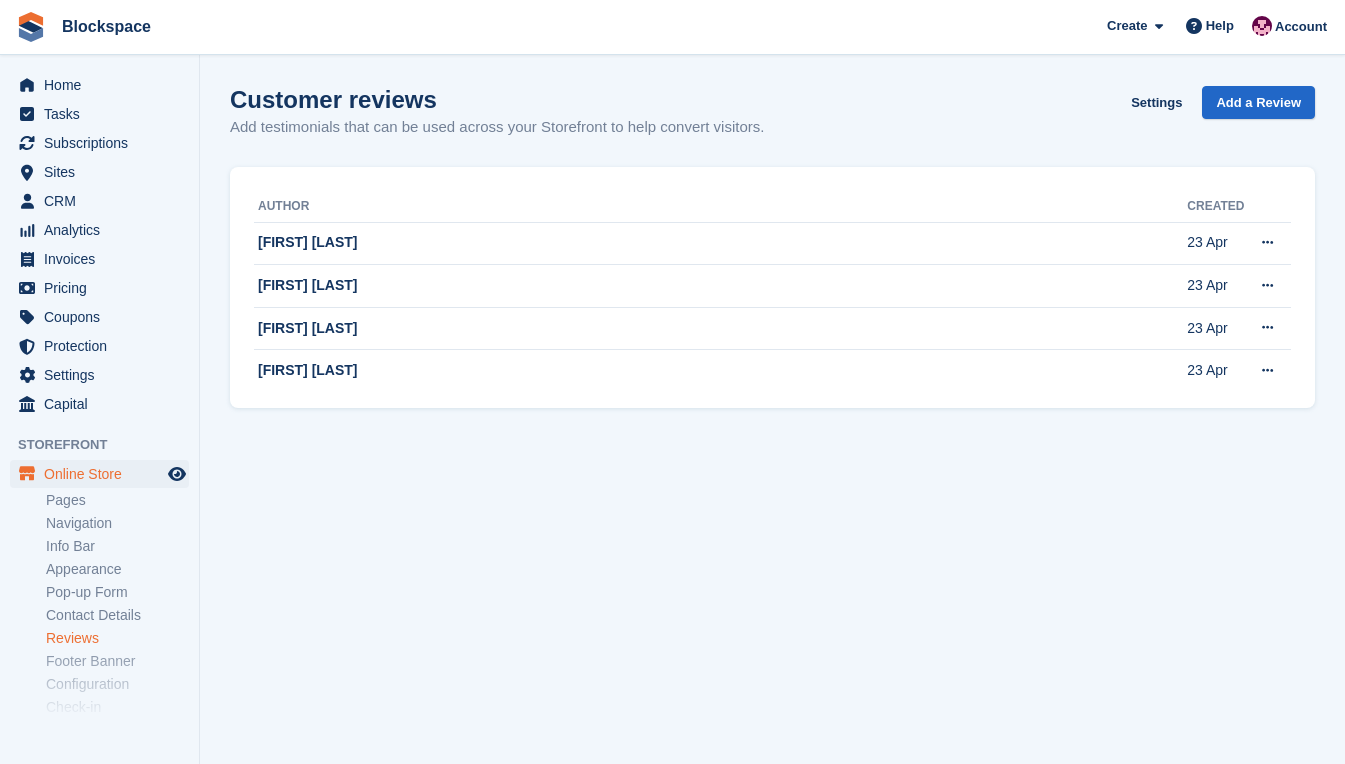 scroll, scrollTop: 0, scrollLeft: 0, axis: both 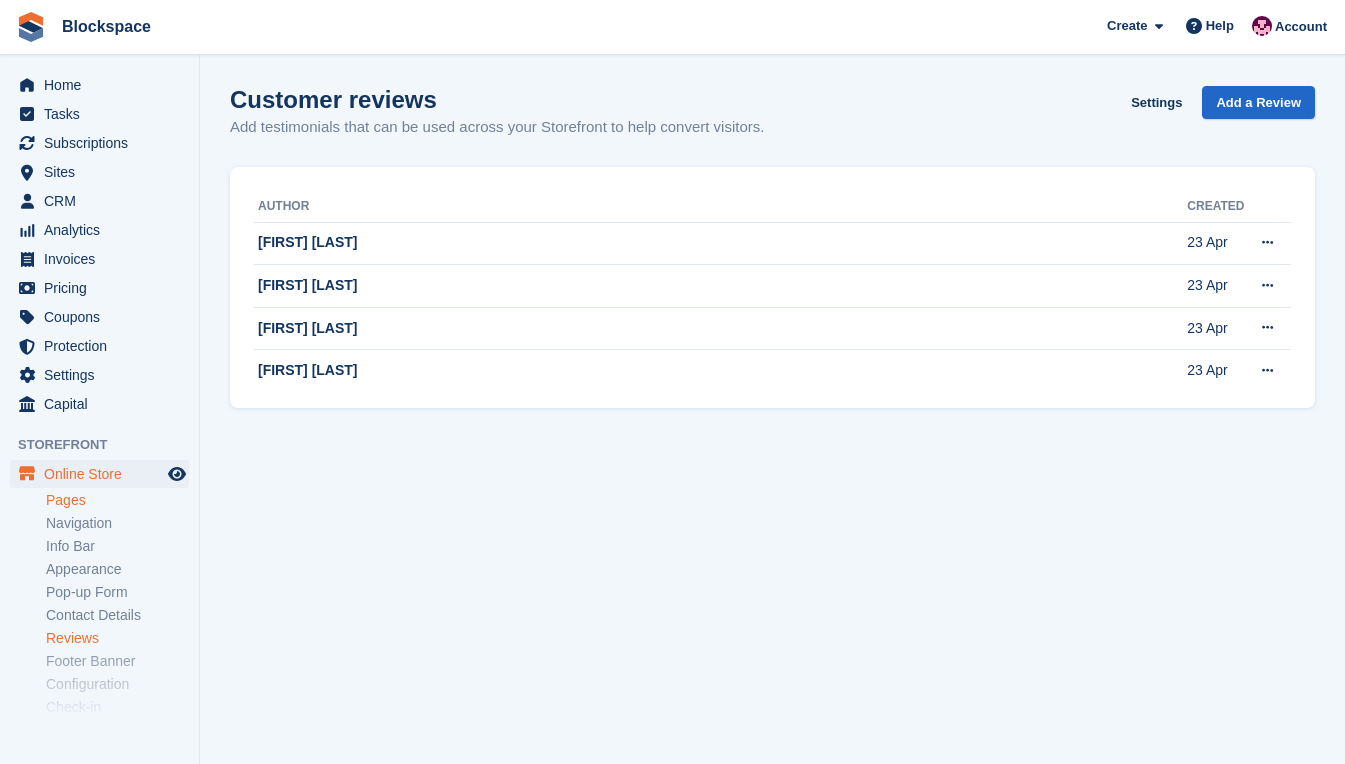 click on "Pages" at bounding box center (117, 500) 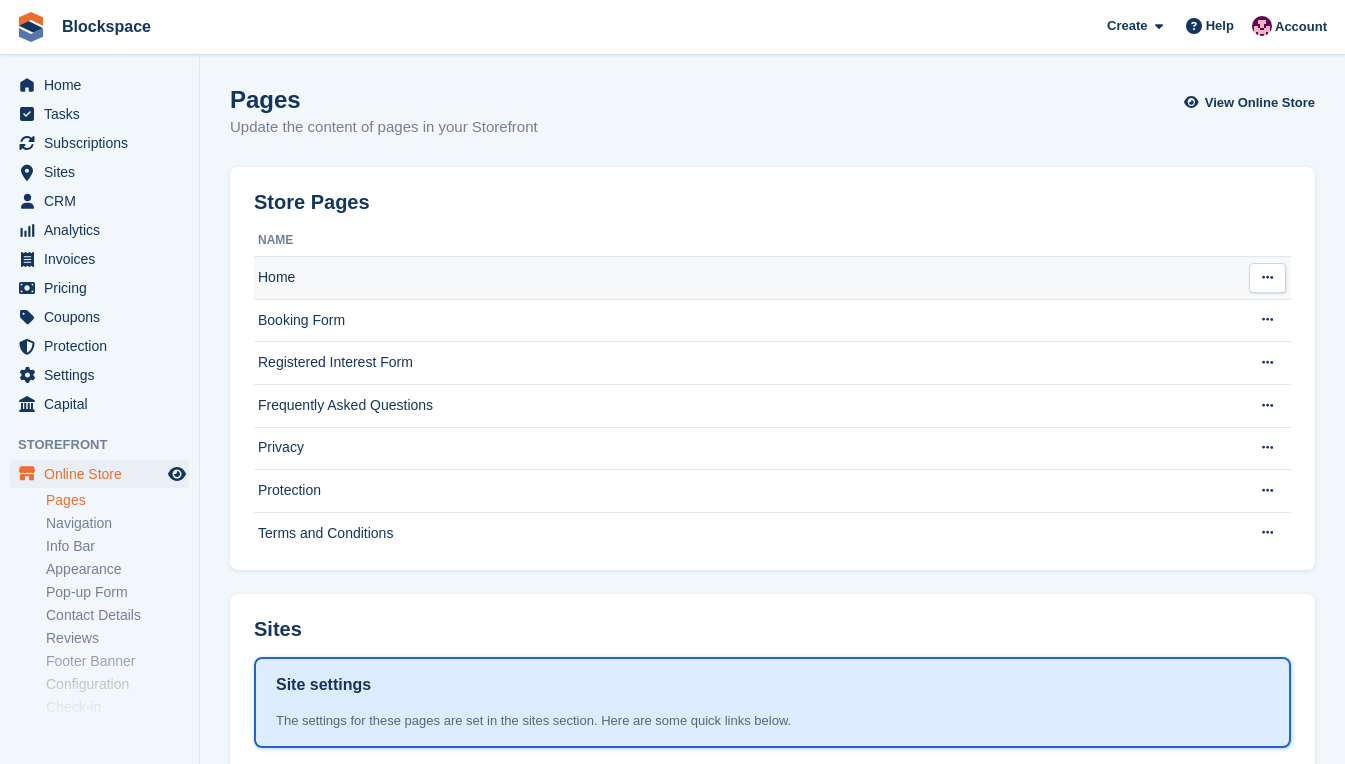click on "Home" at bounding box center [746, 278] 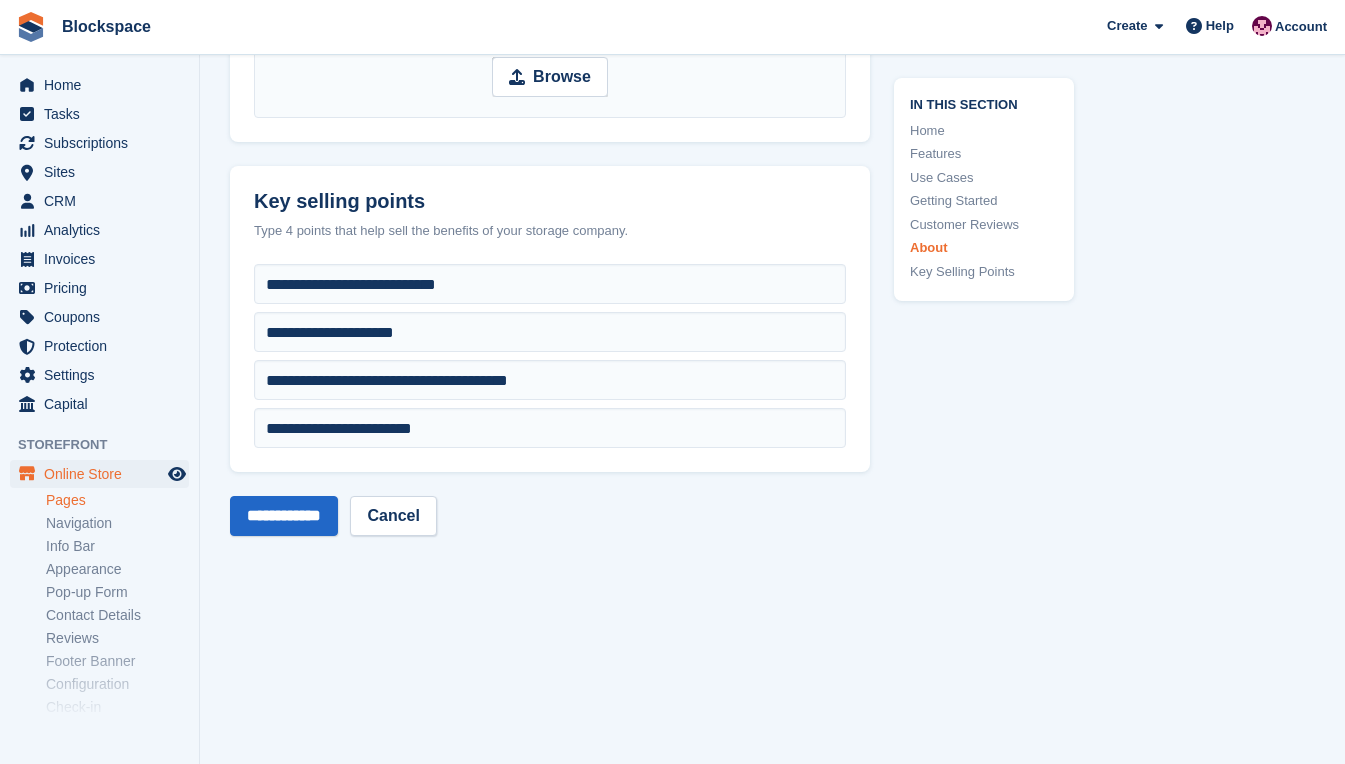 scroll, scrollTop: 6527, scrollLeft: 0, axis: vertical 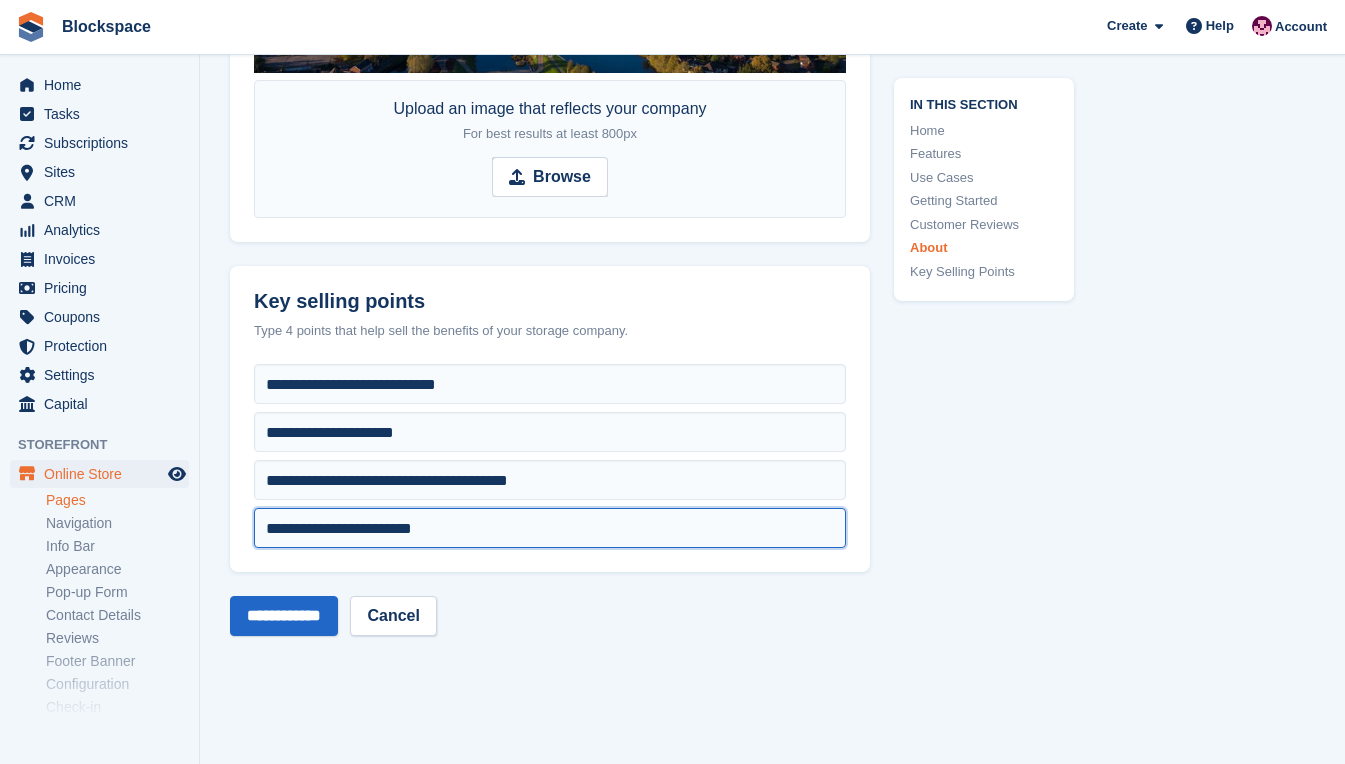 click on "**********" at bounding box center [550, 528] 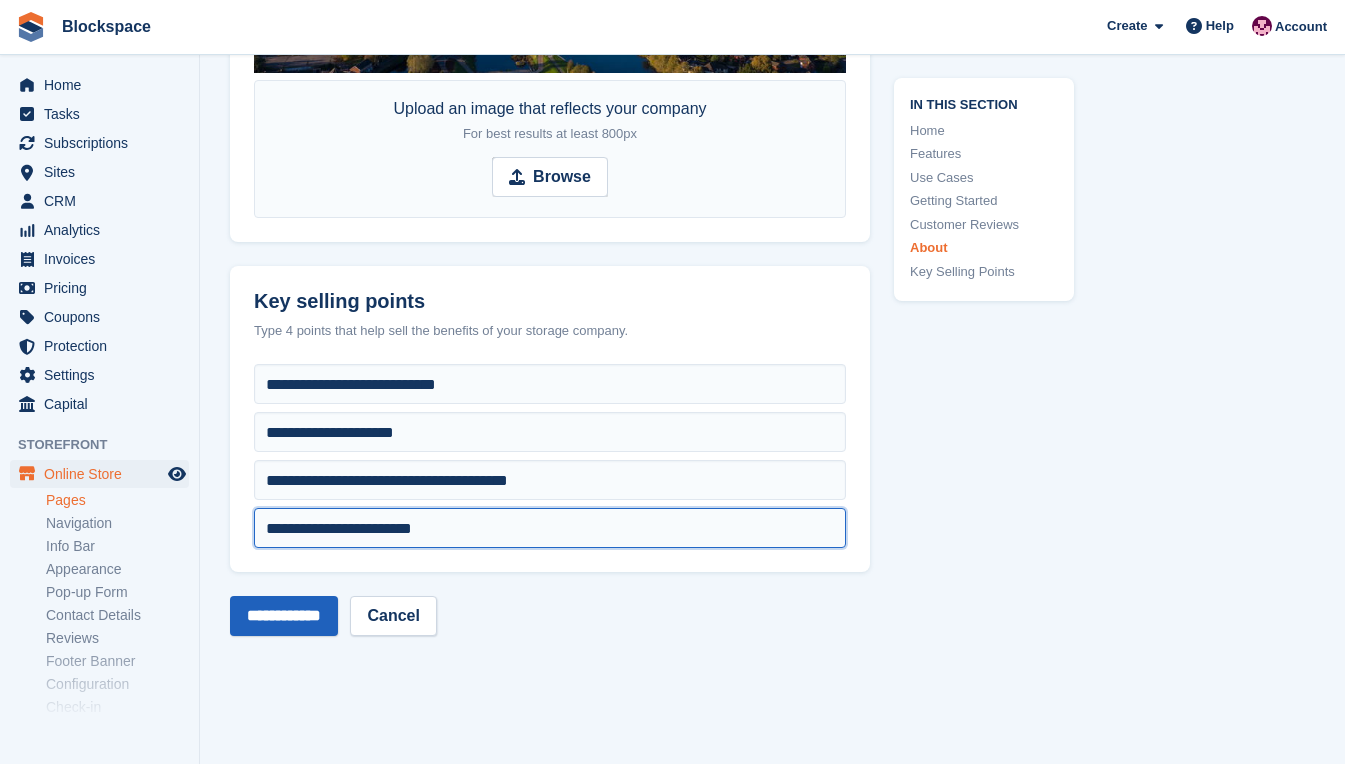 type on "**********" 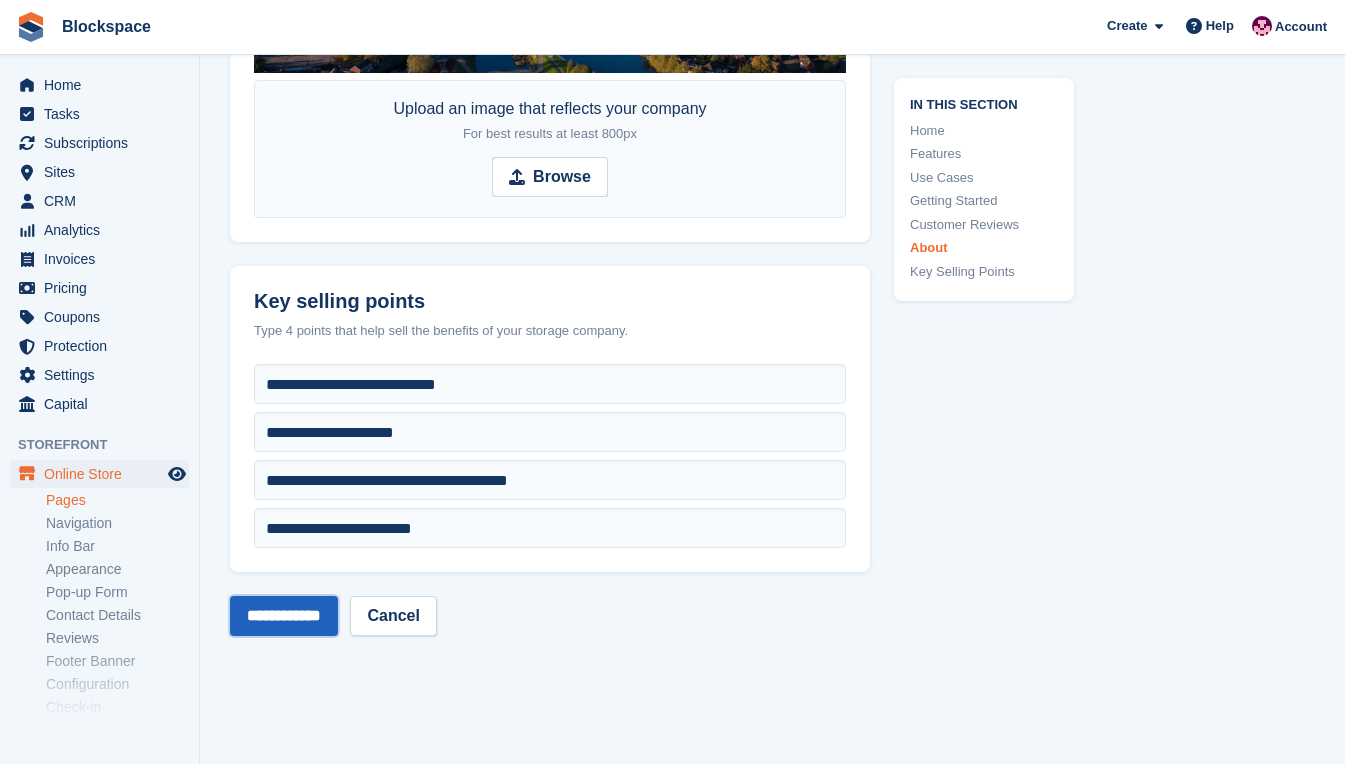 click on "**********" at bounding box center [284, 616] 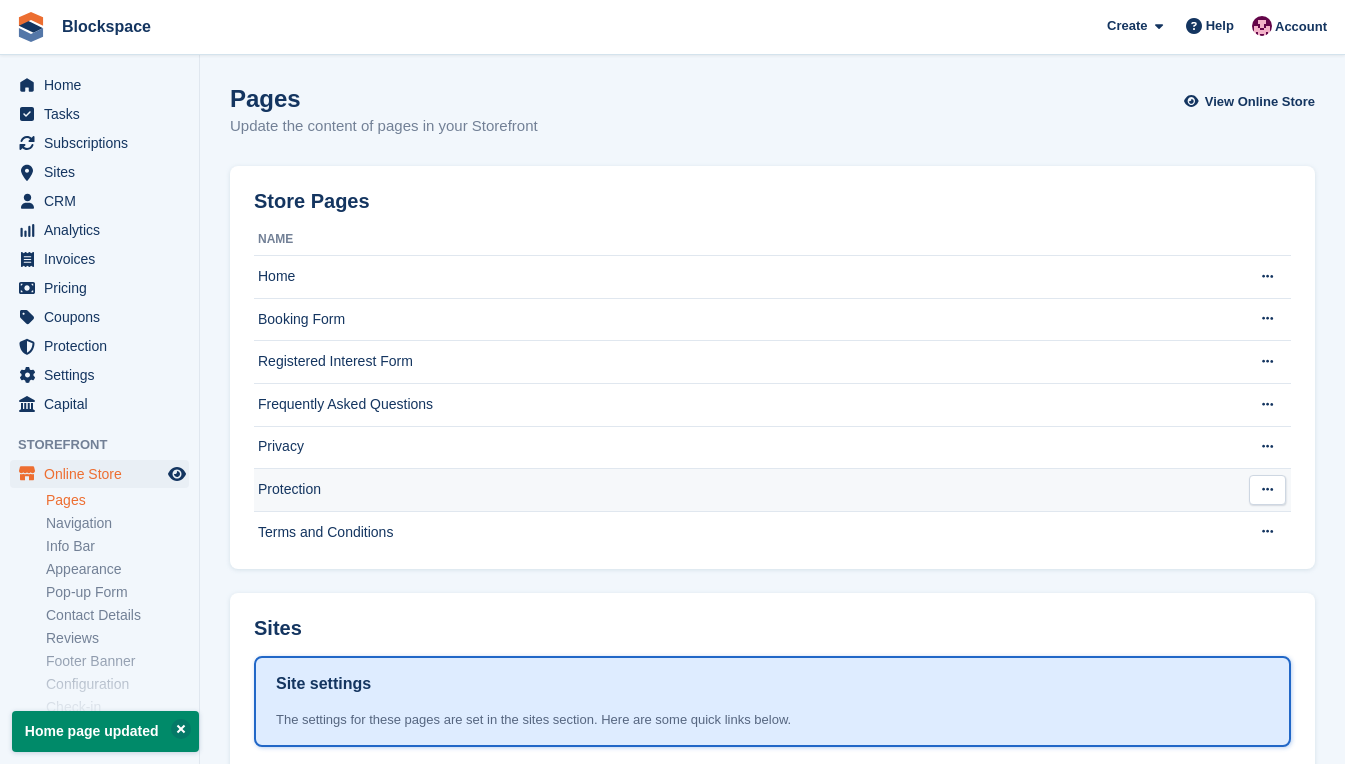 scroll, scrollTop: 0, scrollLeft: 0, axis: both 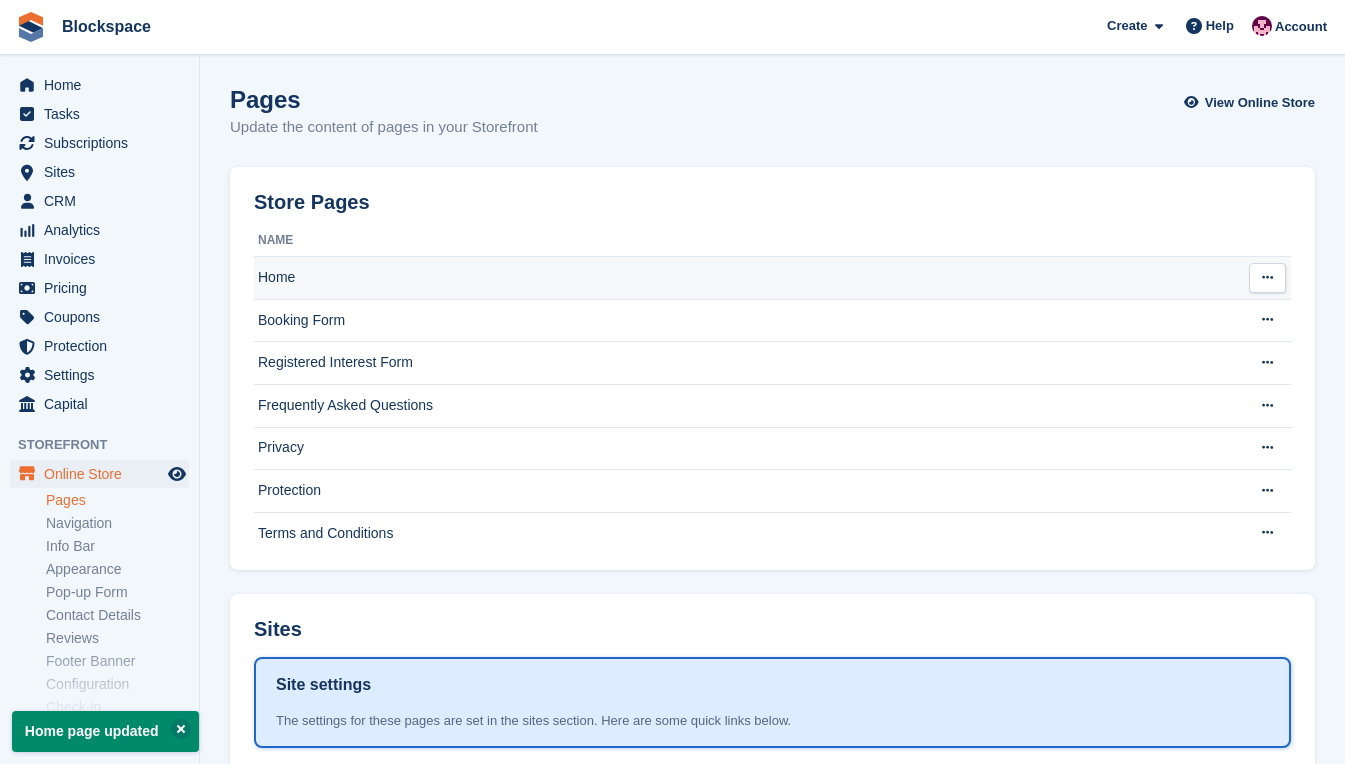 click on "Home" at bounding box center [746, 278] 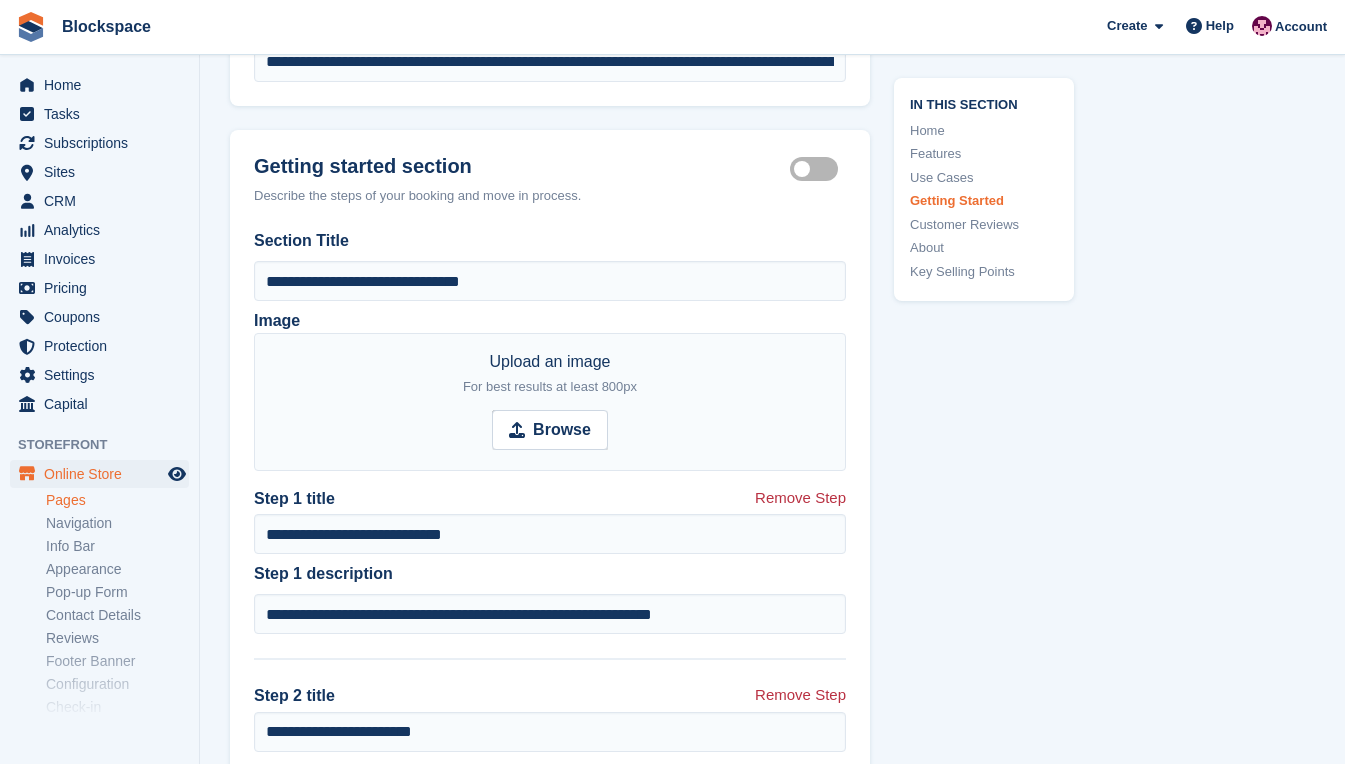 scroll, scrollTop: 4027, scrollLeft: 0, axis: vertical 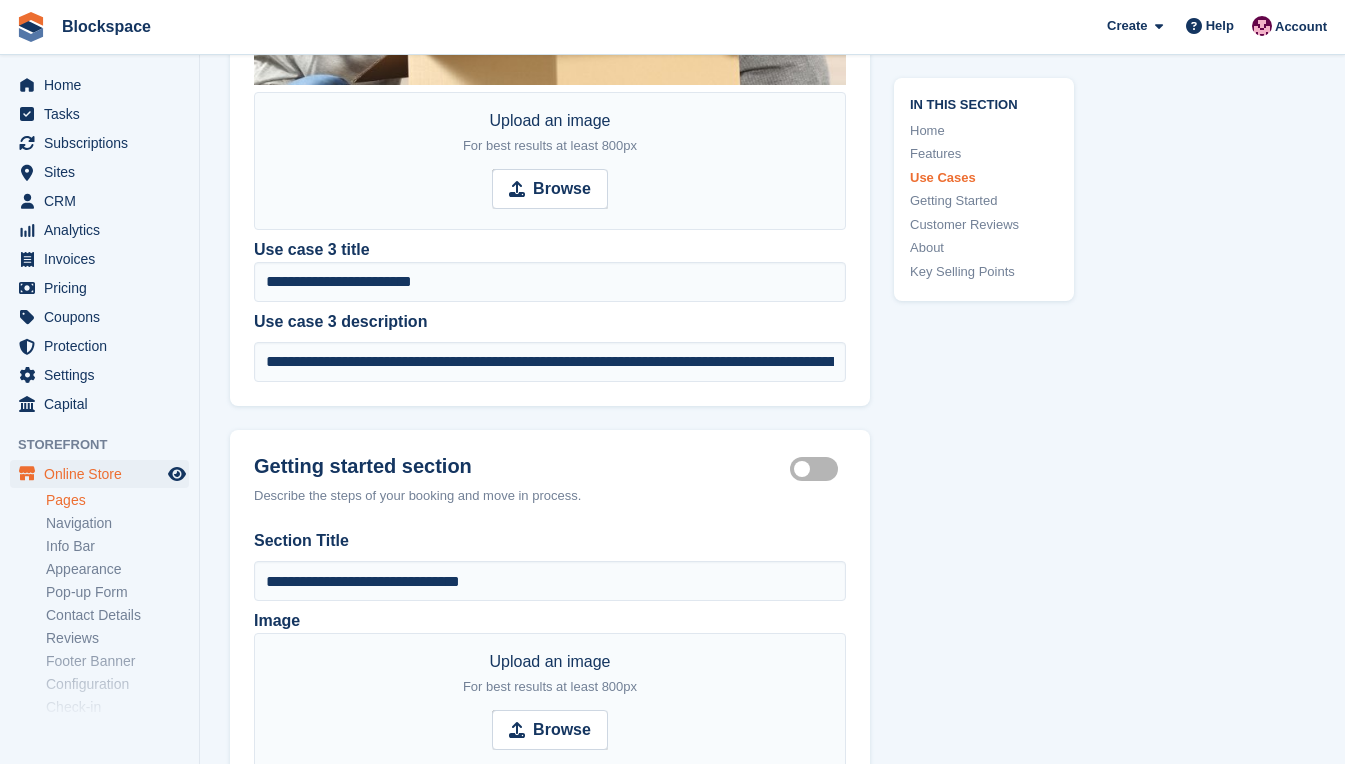 click on "Key Selling Points" at bounding box center [984, 272] 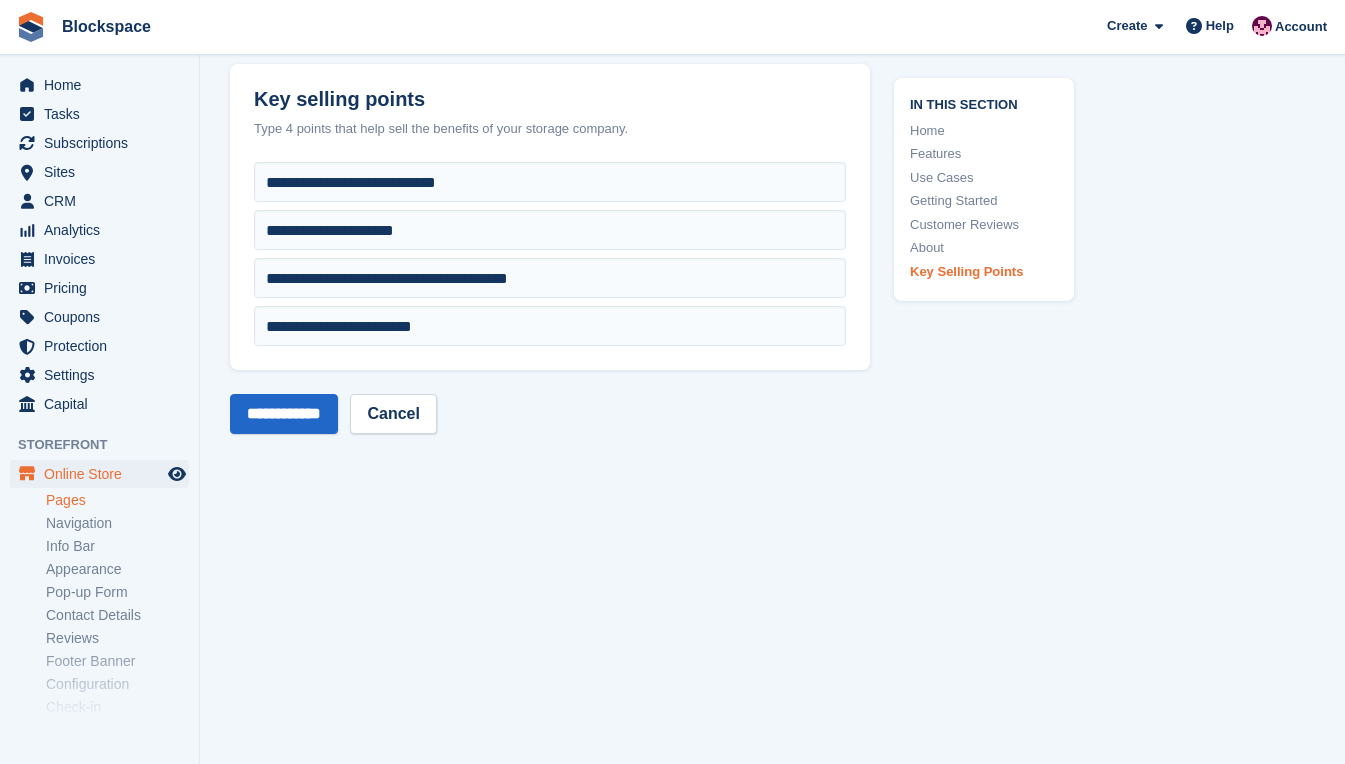 scroll, scrollTop: 6731, scrollLeft: 0, axis: vertical 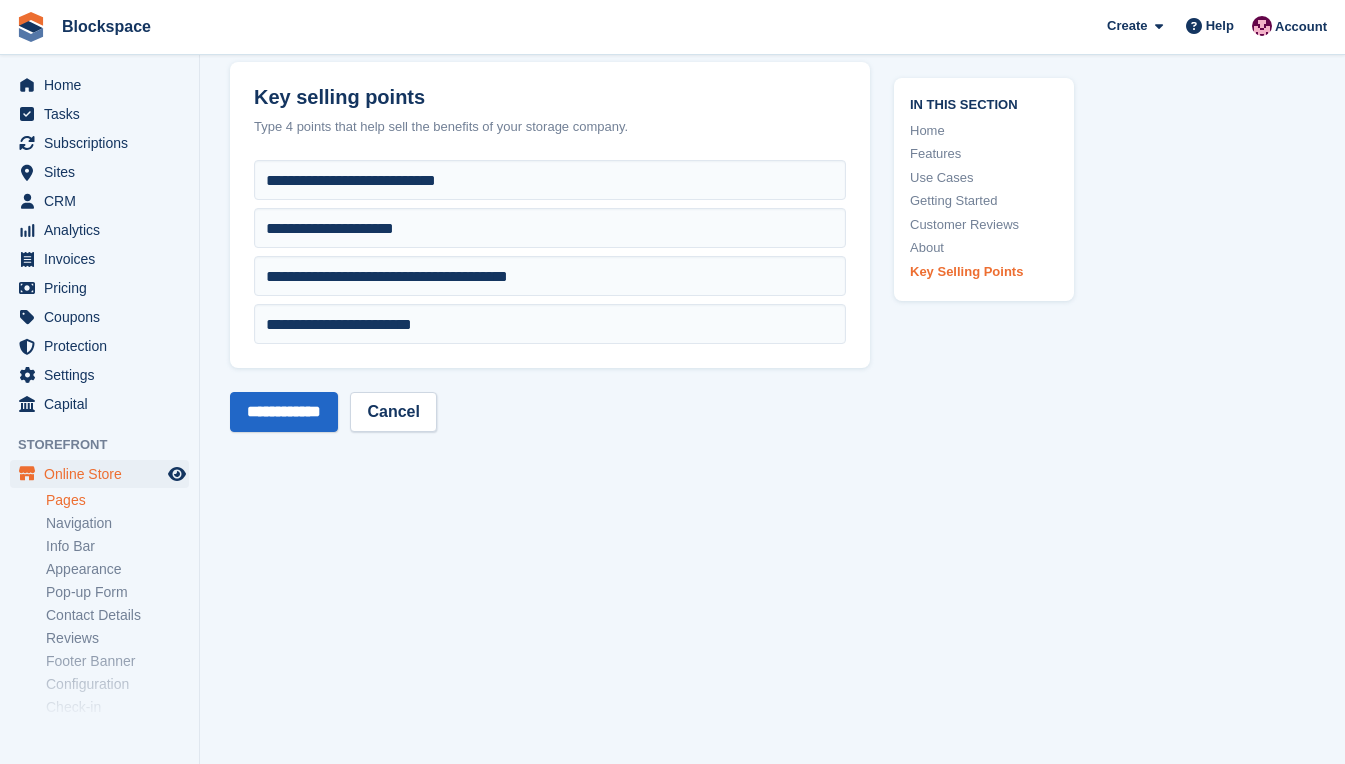 click on "Features" at bounding box center [984, 154] 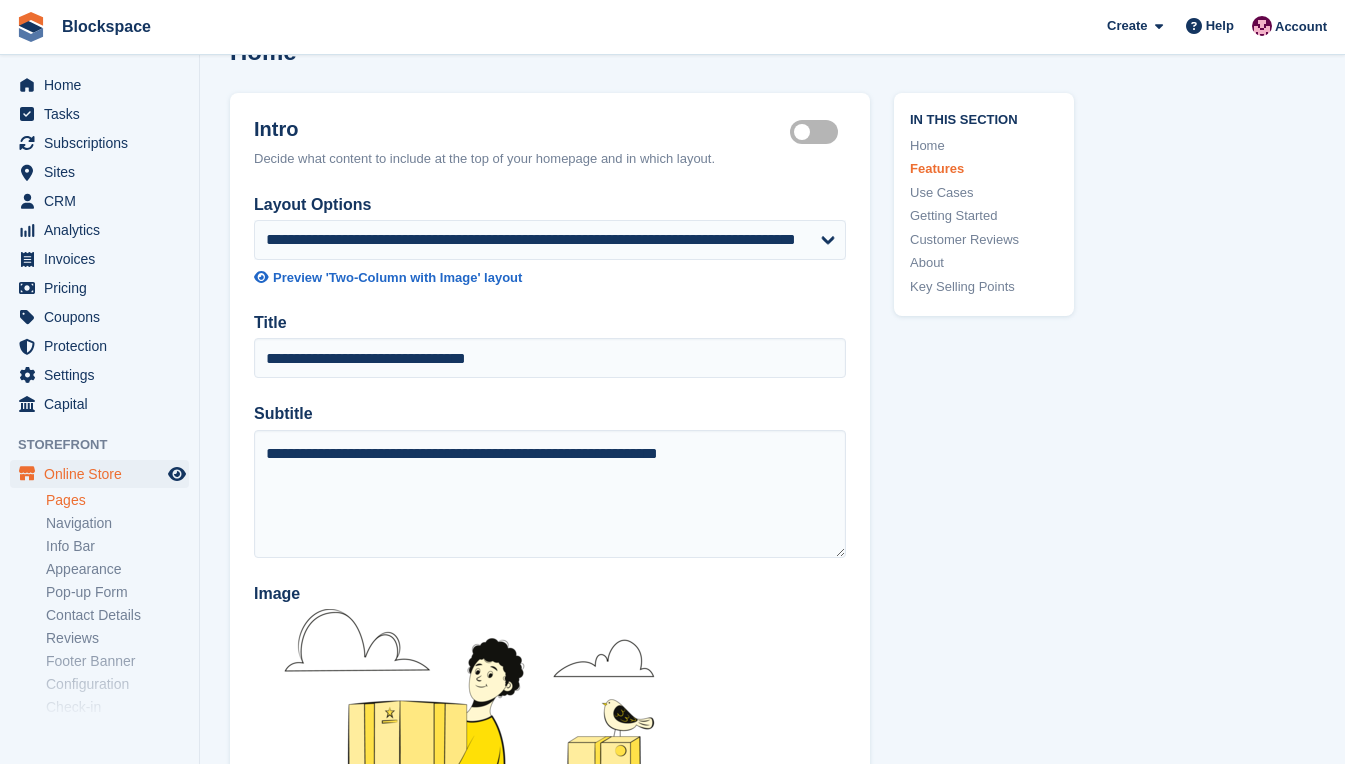 scroll, scrollTop: 0, scrollLeft: 0, axis: both 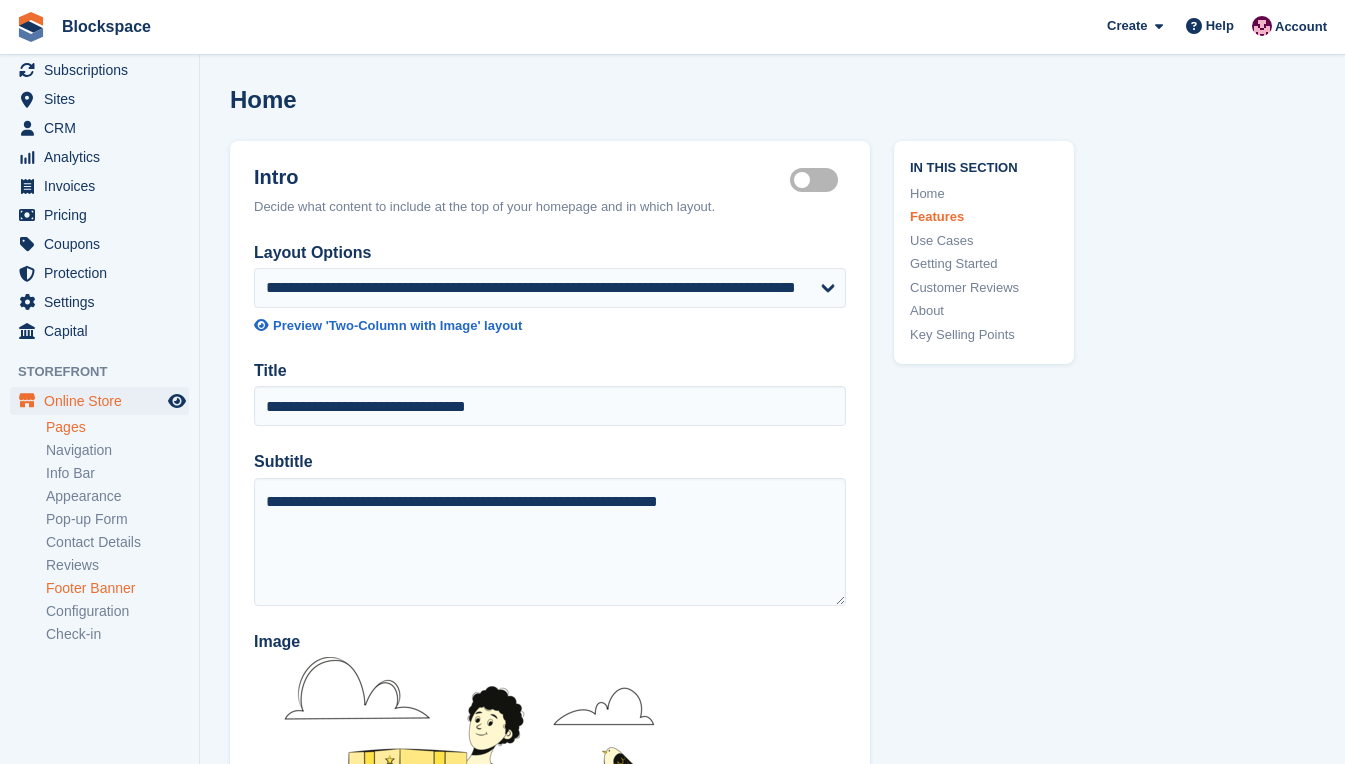 click on "Footer Banner" at bounding box center (117, 588) 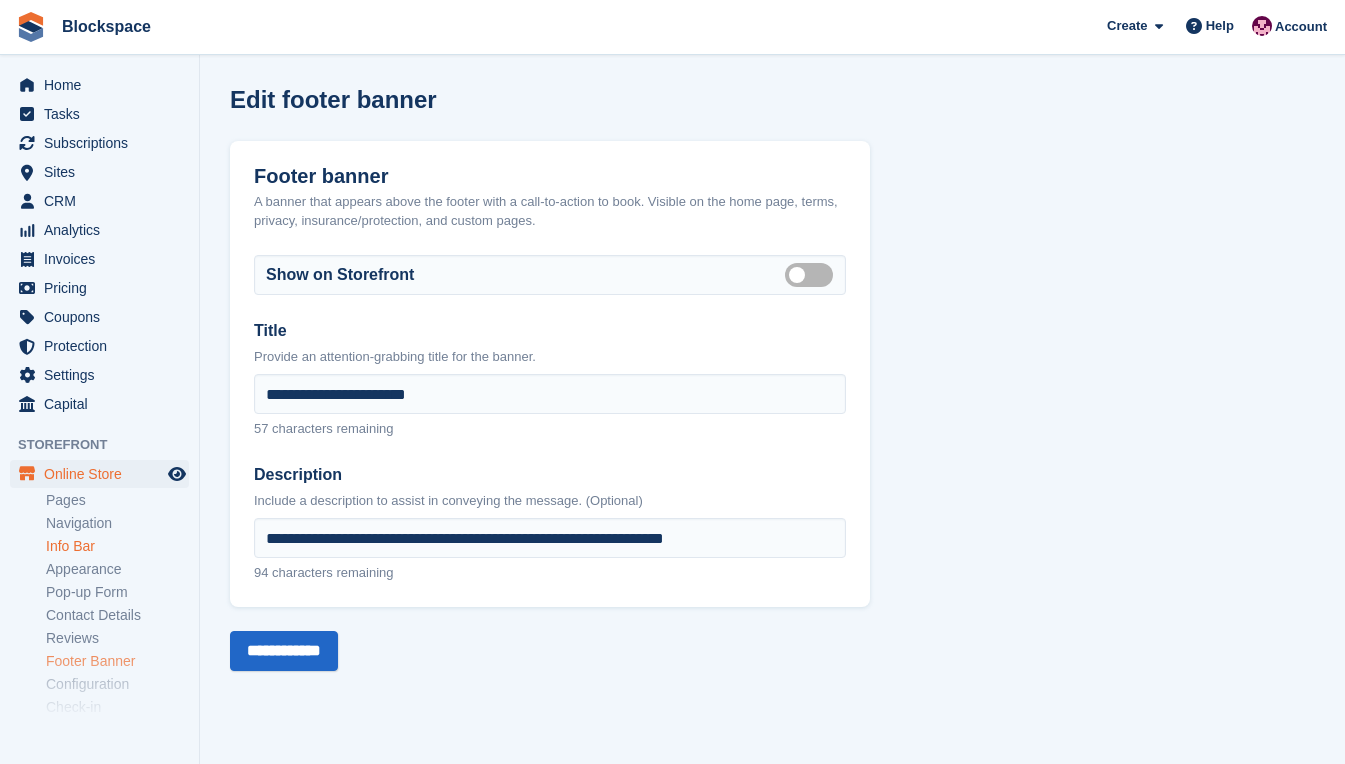 scroll, scrollTop: 73, scrollLeft: 0, axis: vertical 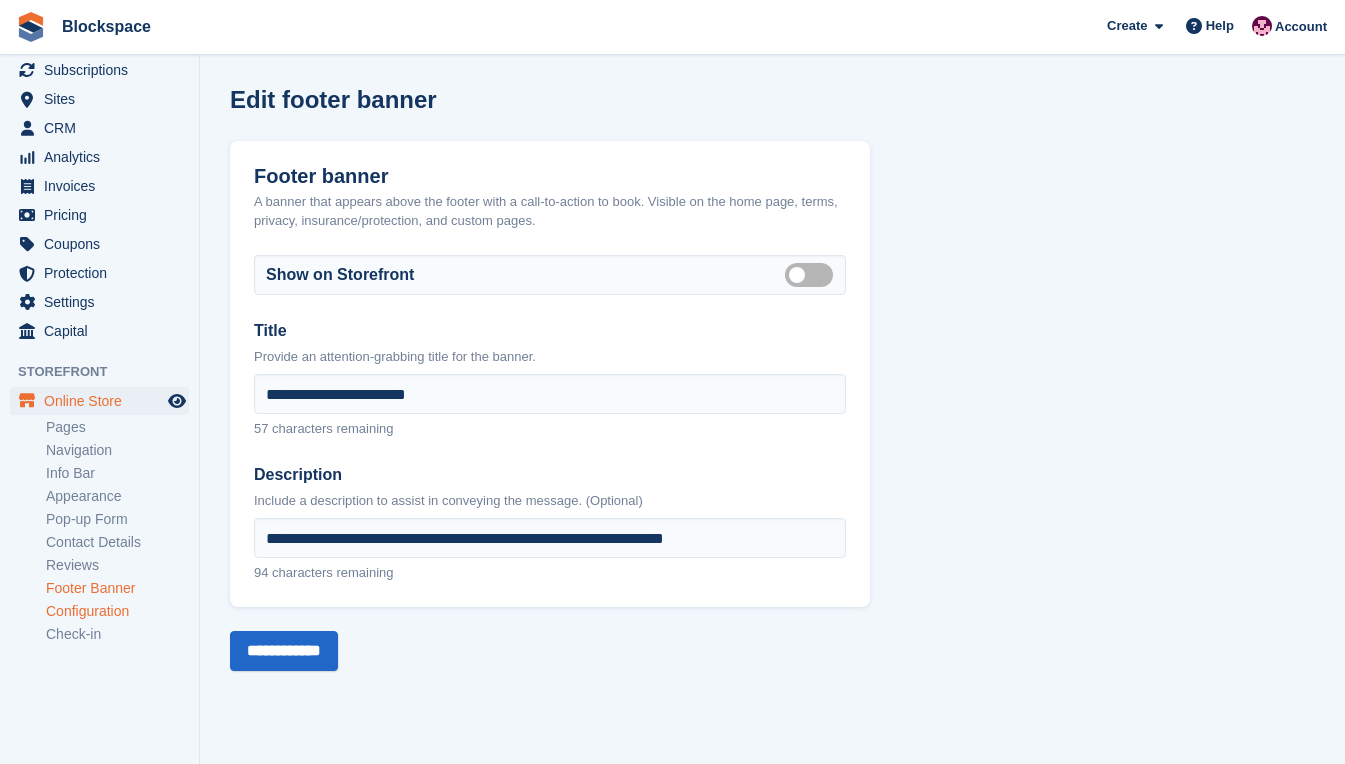 click on "Configuration" at bounding box center [117, 611] 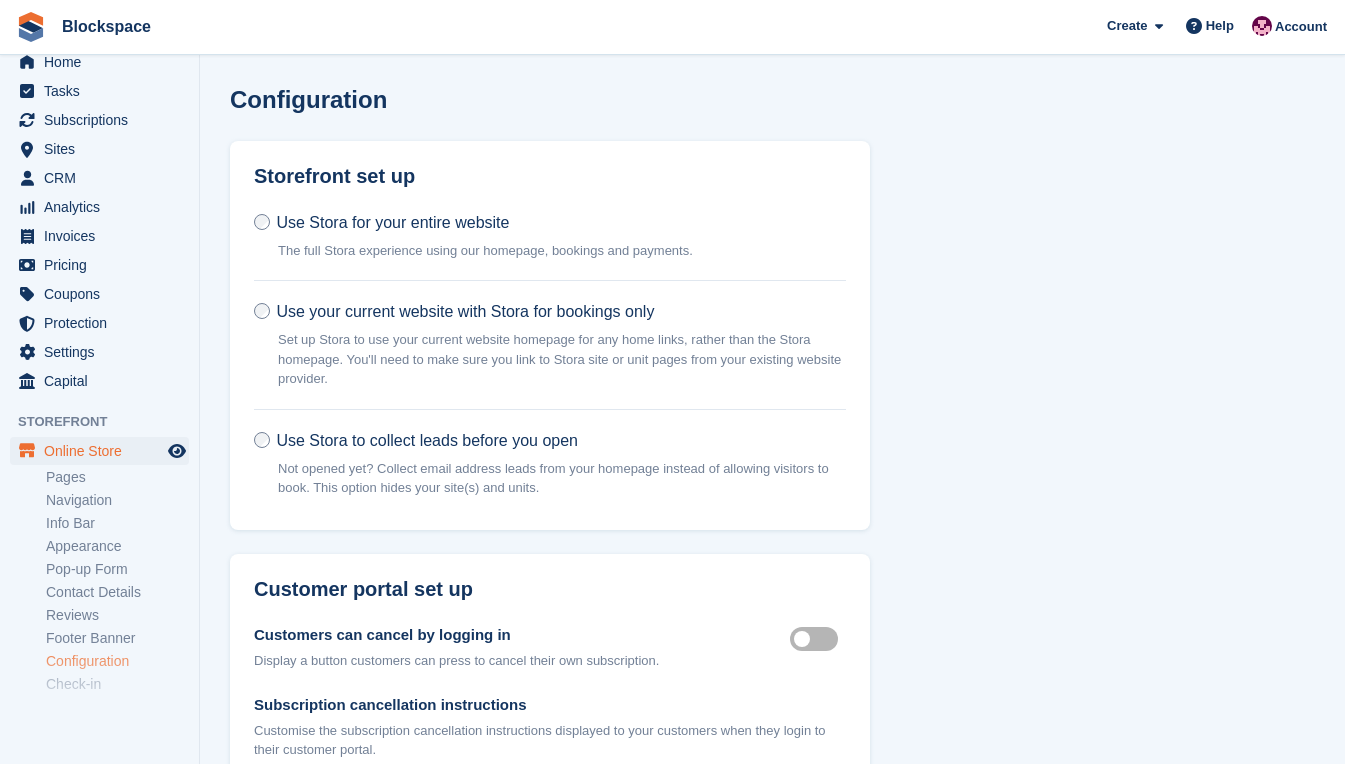 scroll, scrollTop: 0, scrollLeft: 0, axis: both 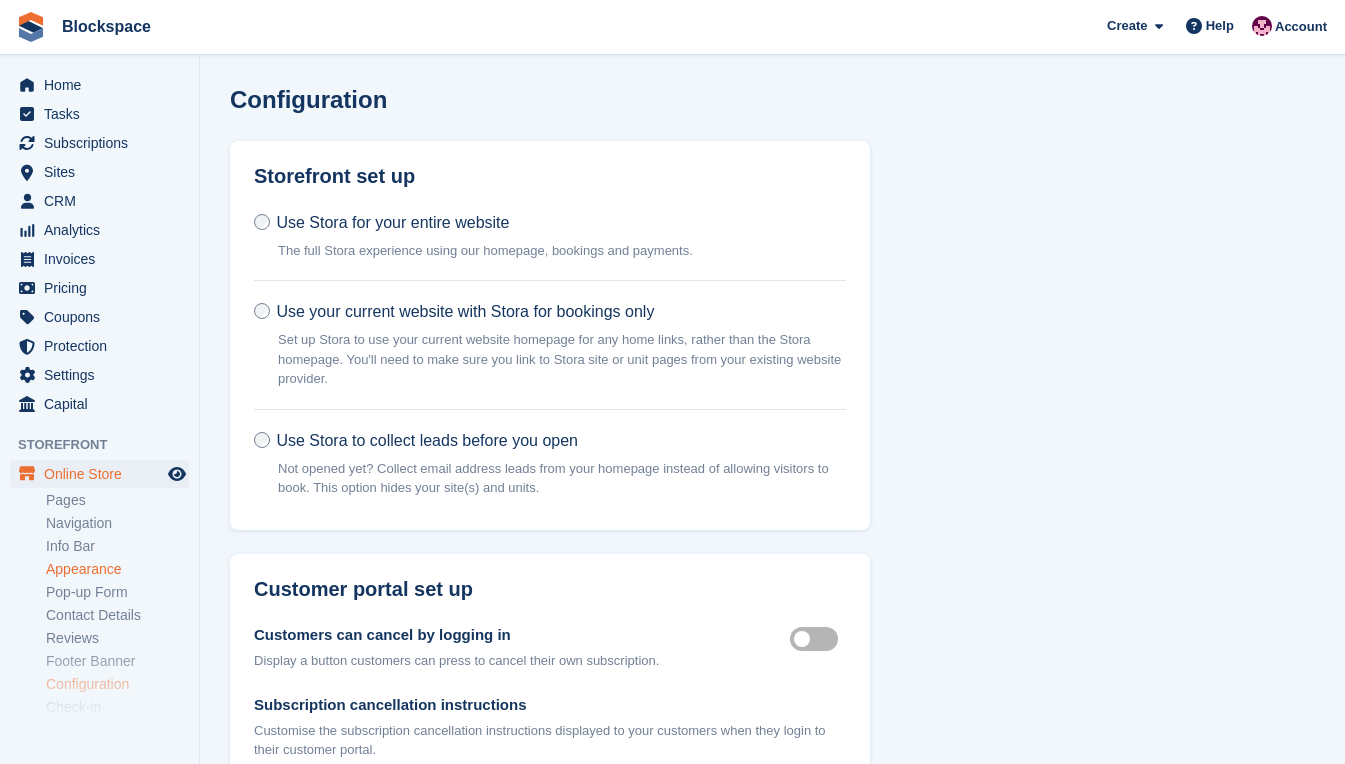 click on "Appearance" at bounding box center (117, 569) 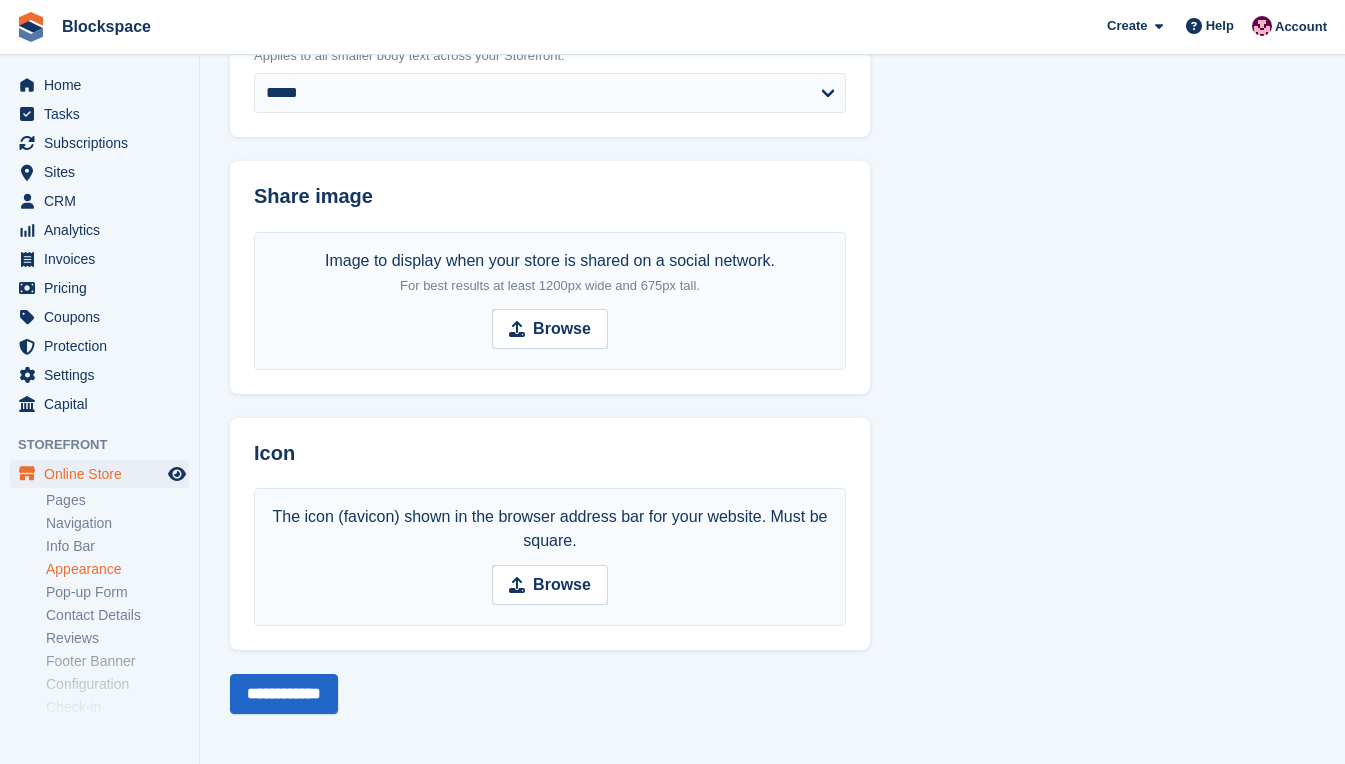 scroll, scrollTop: 762, scrollLeft: 0, axis: vertical 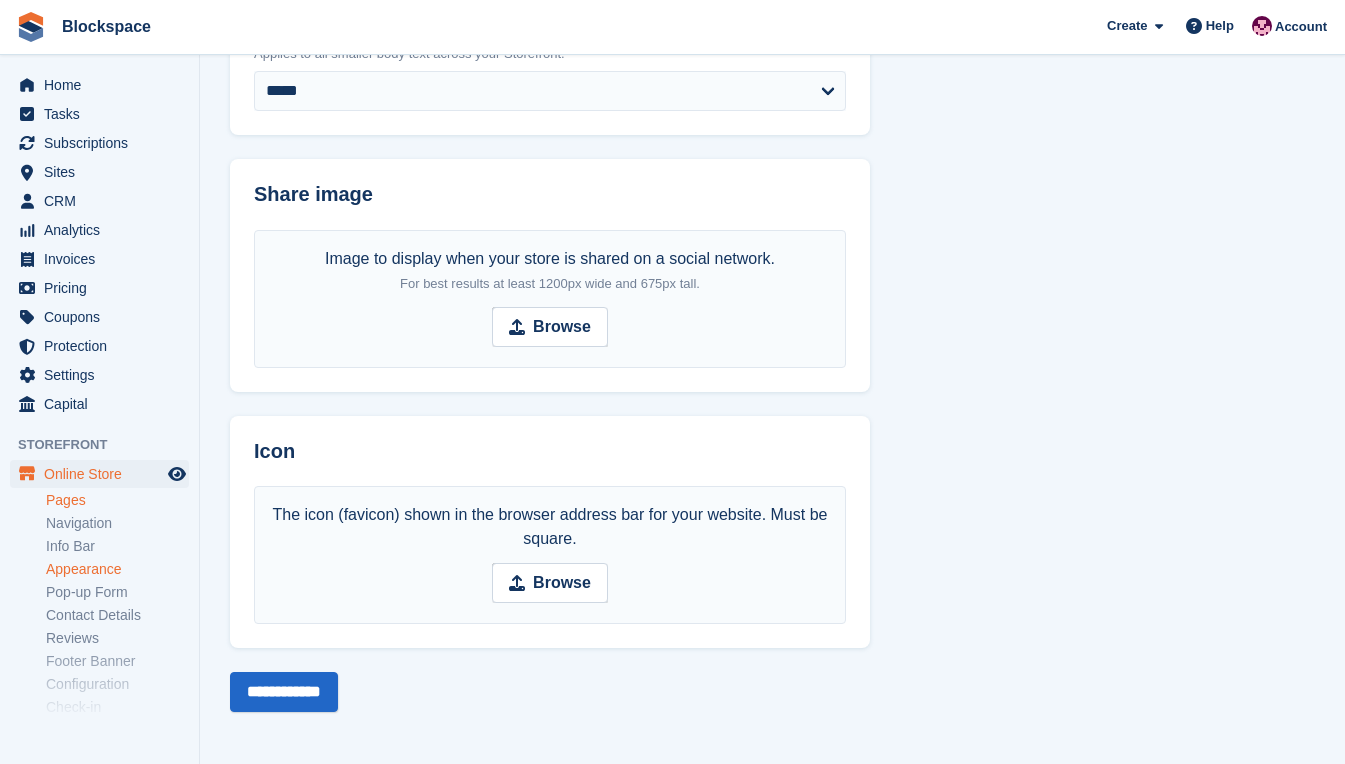 click on "Pages" at bounding box center (117, 500) 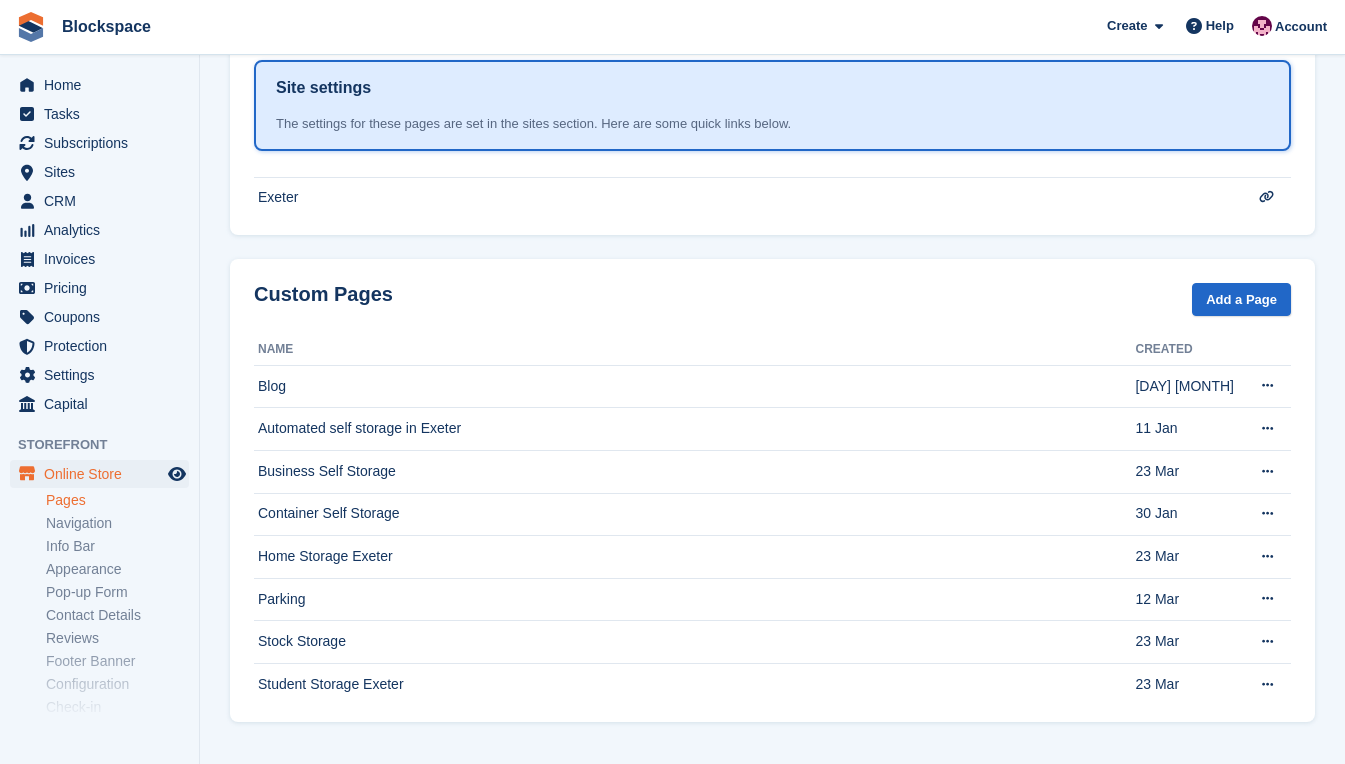 scroll, scrollTop: 0, scrollLeft: 0, axis: both 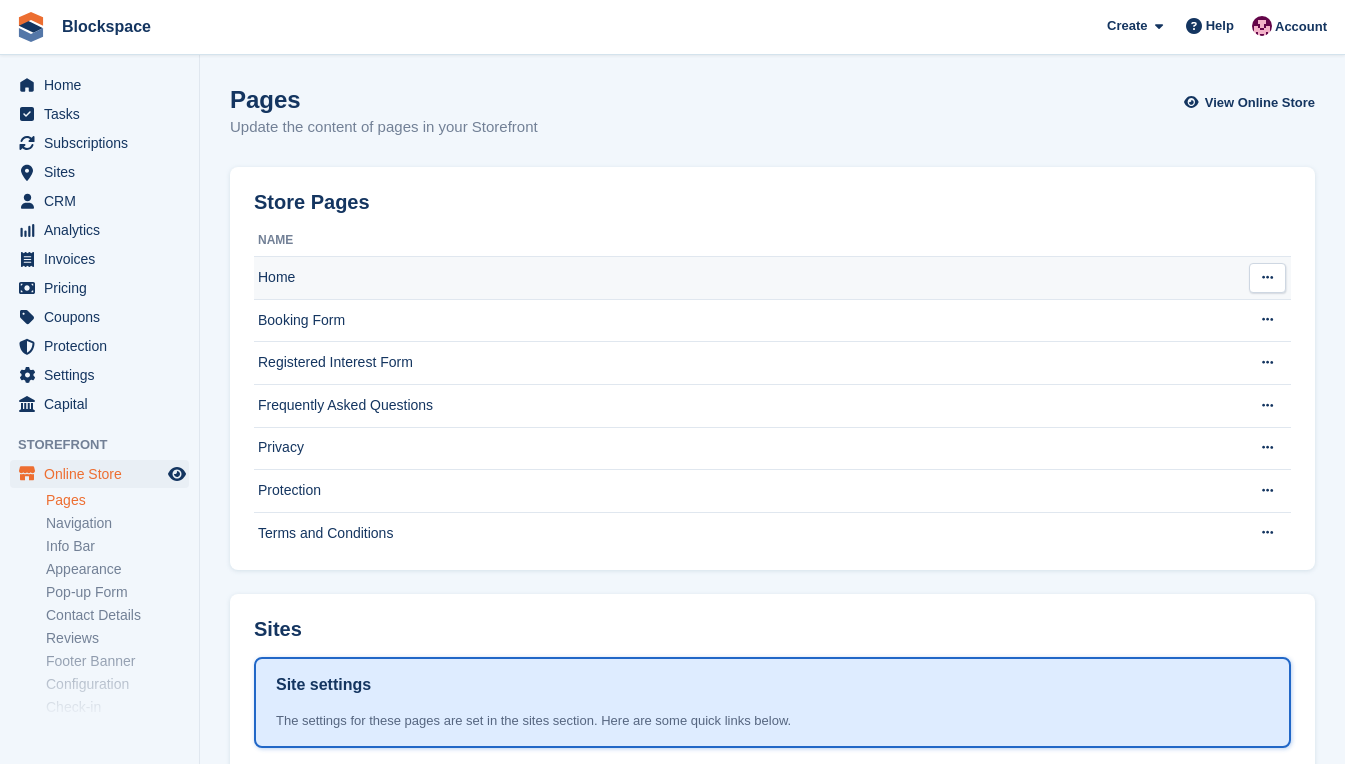 click on "Home" at bounding box center [746, 278] 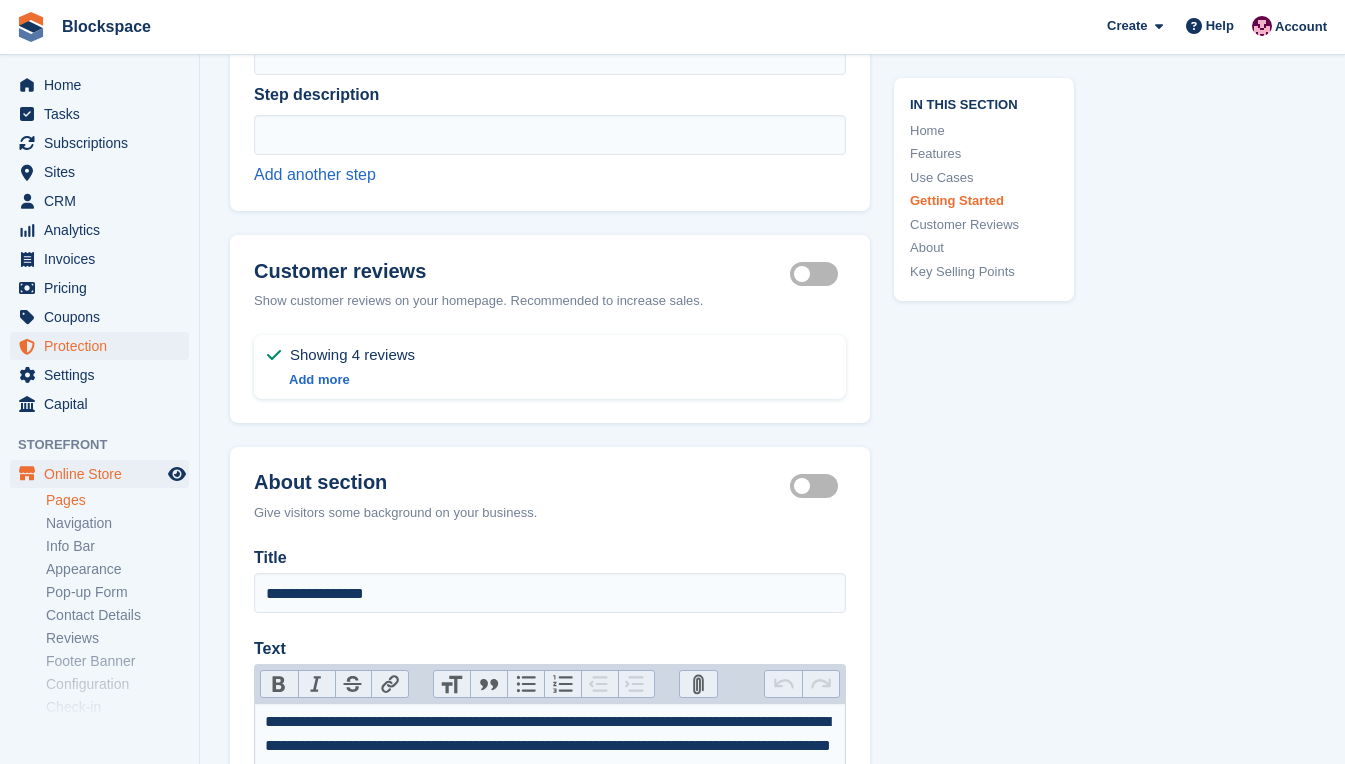 scroll, scrollTop: 5200, scrollLeft: 0, axis: vertical 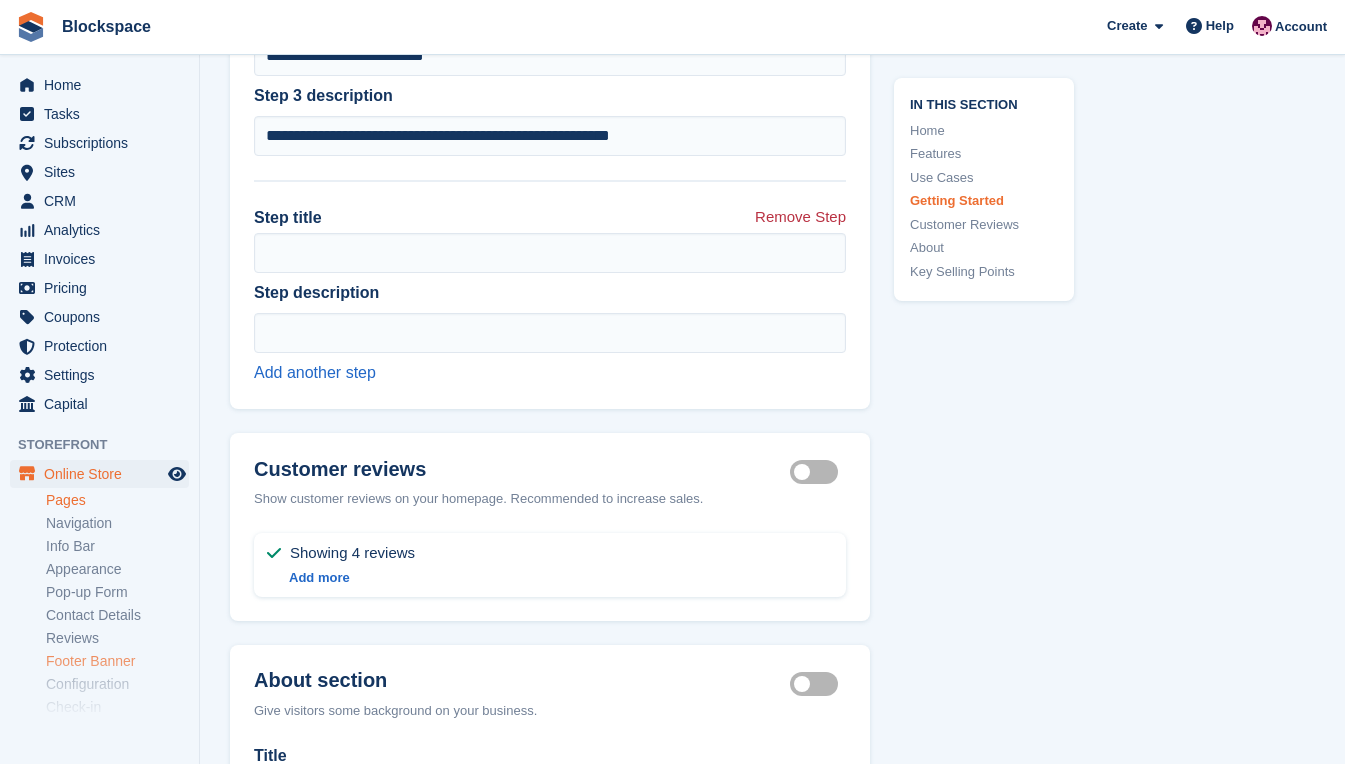 click on "Footer Banner" at bounding box center [117, 661] 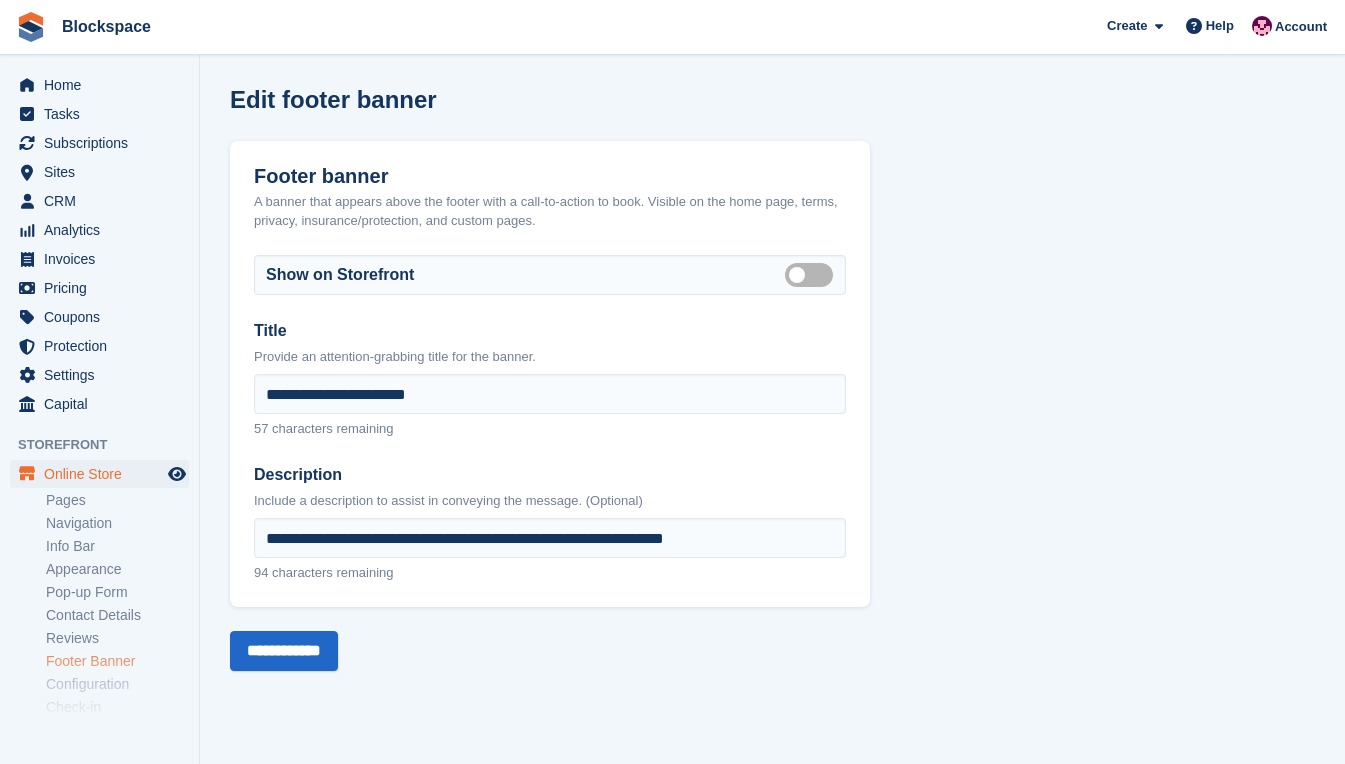 scroll, scrollTop: 0, scrollLeft: 0, axis: both 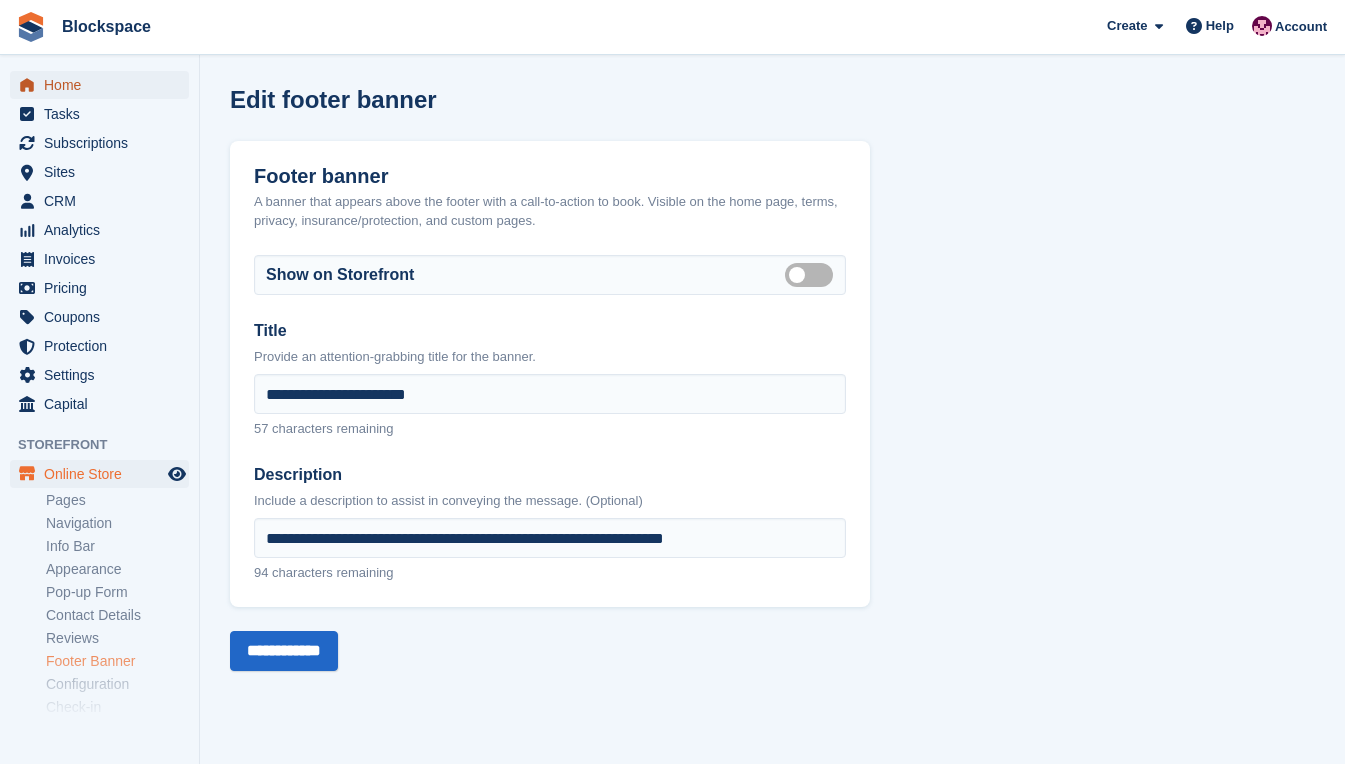 click on "Home" at bounding box center [104, 85] 